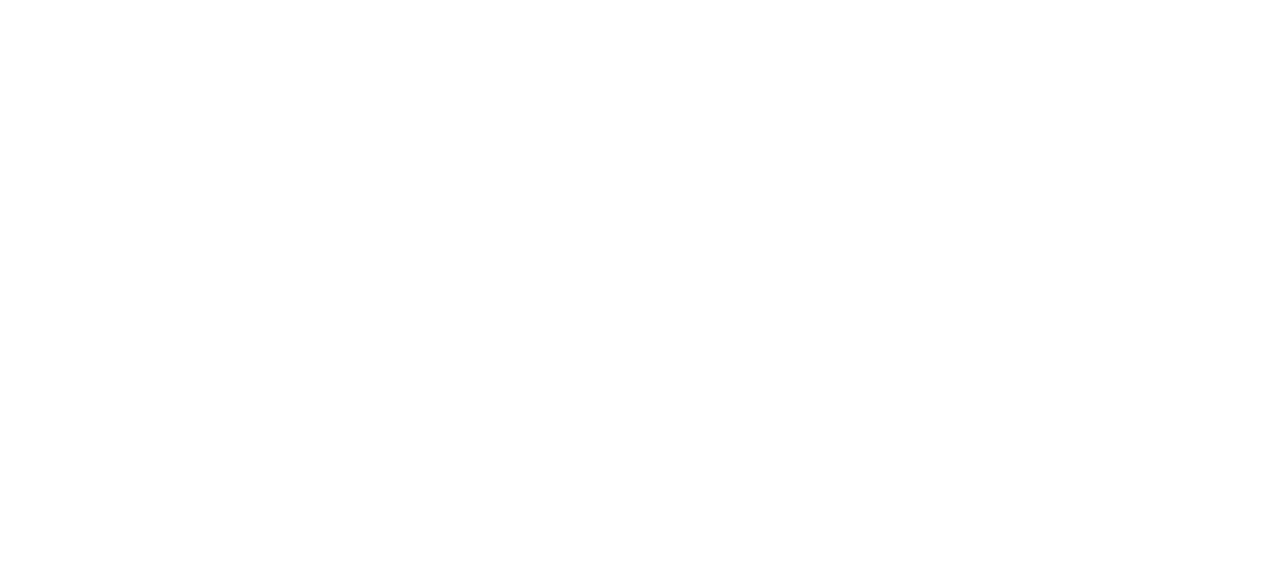 scroll, scrollTop: 0, scrollLeft: 0, axis: both 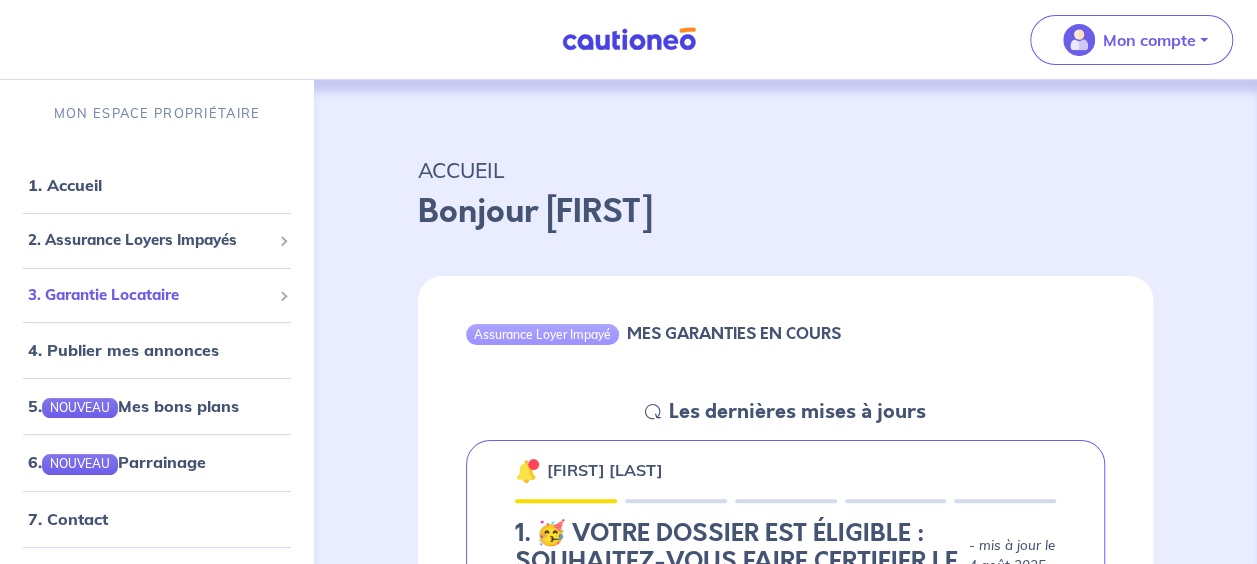 click at bounding box center (283, 296) 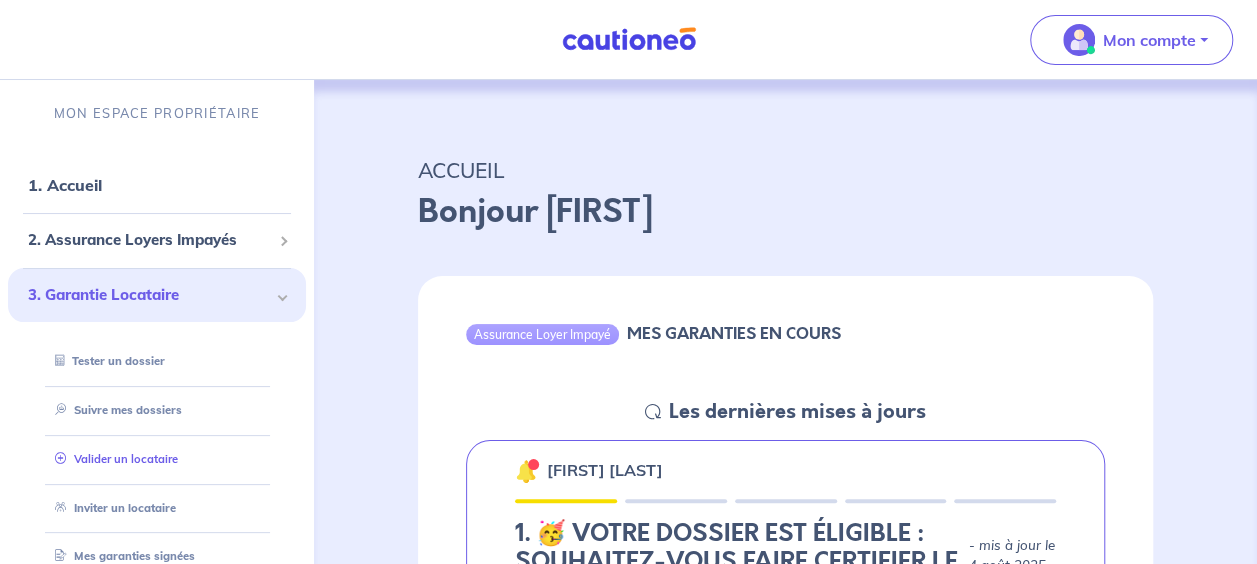 click on "Valider un locataire" at bounding box center [112, 459] 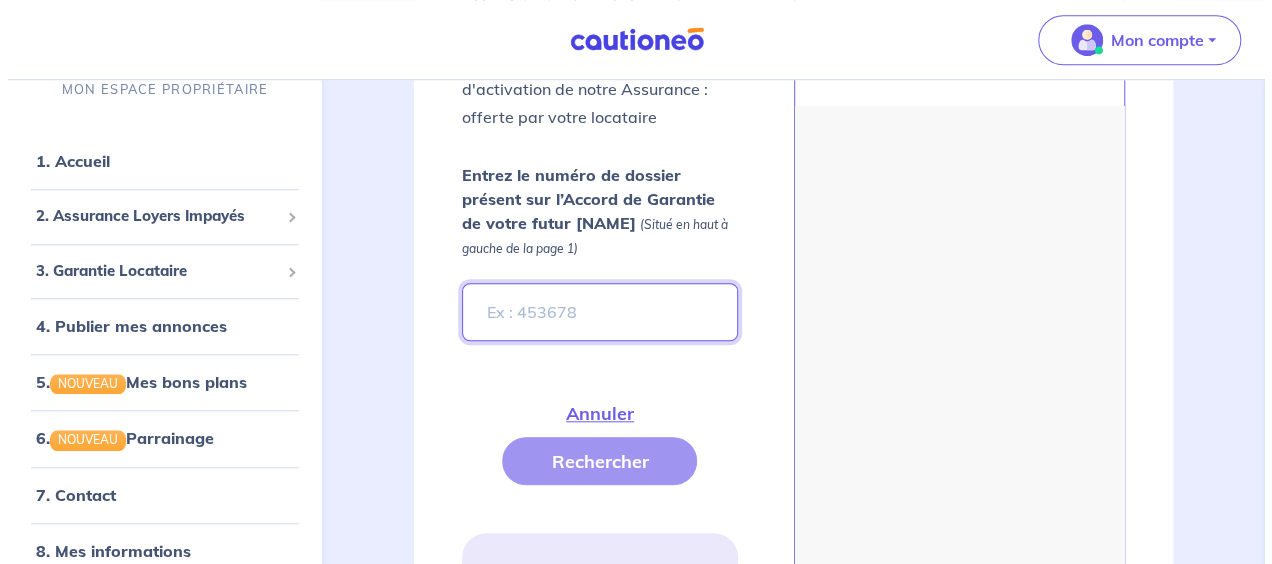 scroll, scrollTop: 796, scrollLeft: 0, axis: vertical 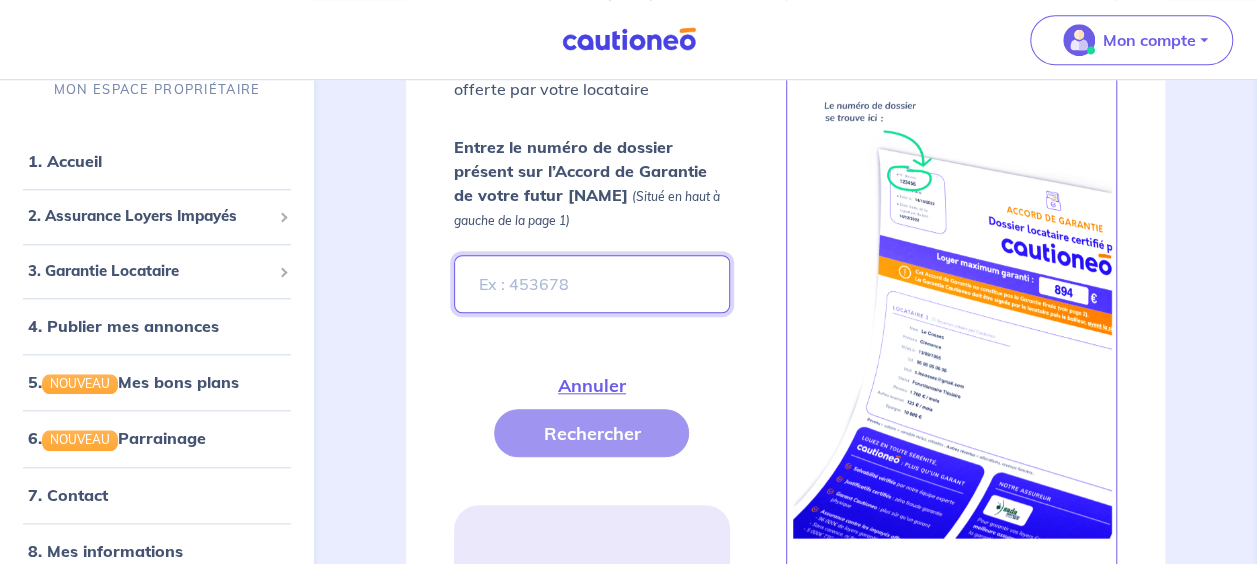 type on "T" 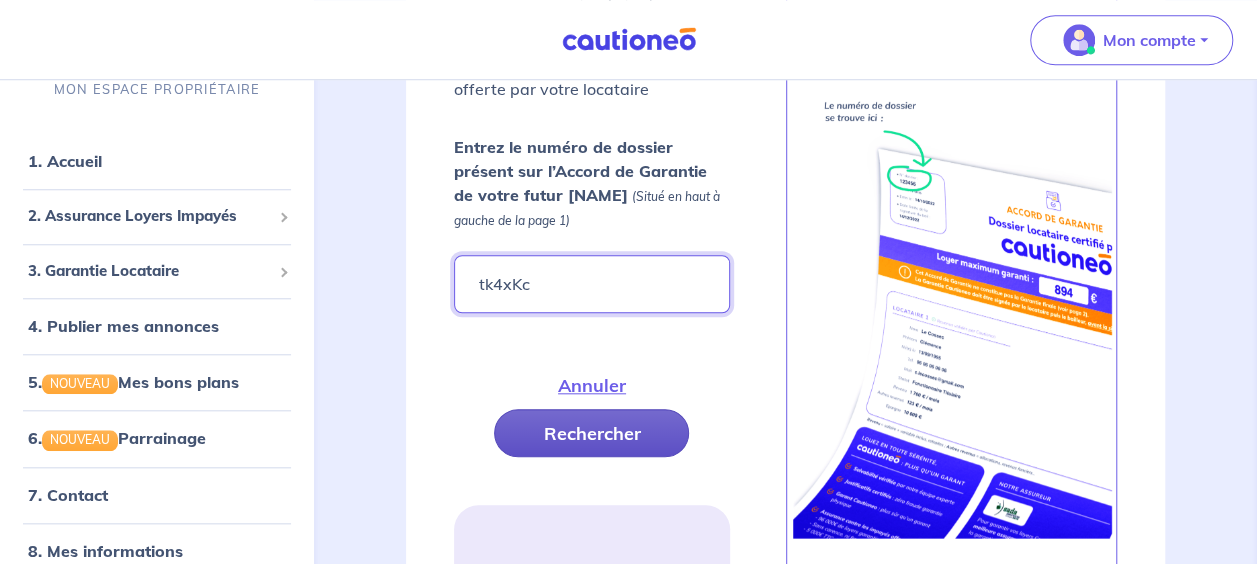 type on "tk4xKc" 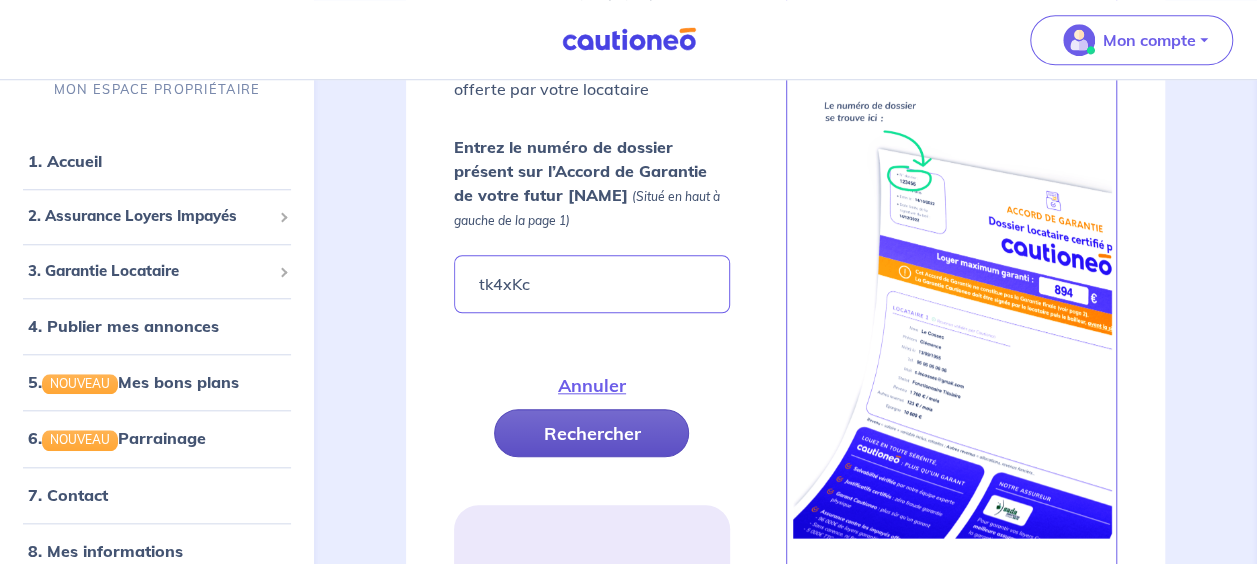 click on "Rechercher" at bounding box center [591, 433] 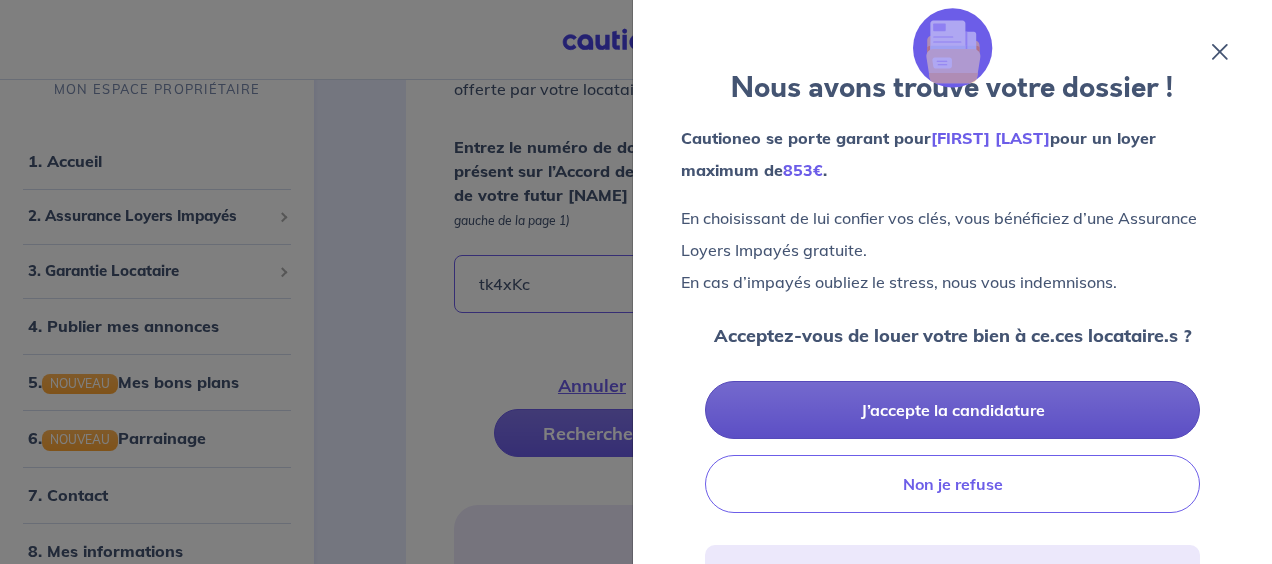 click on "J’accepte la candidature" at bounding box center [952, 410] 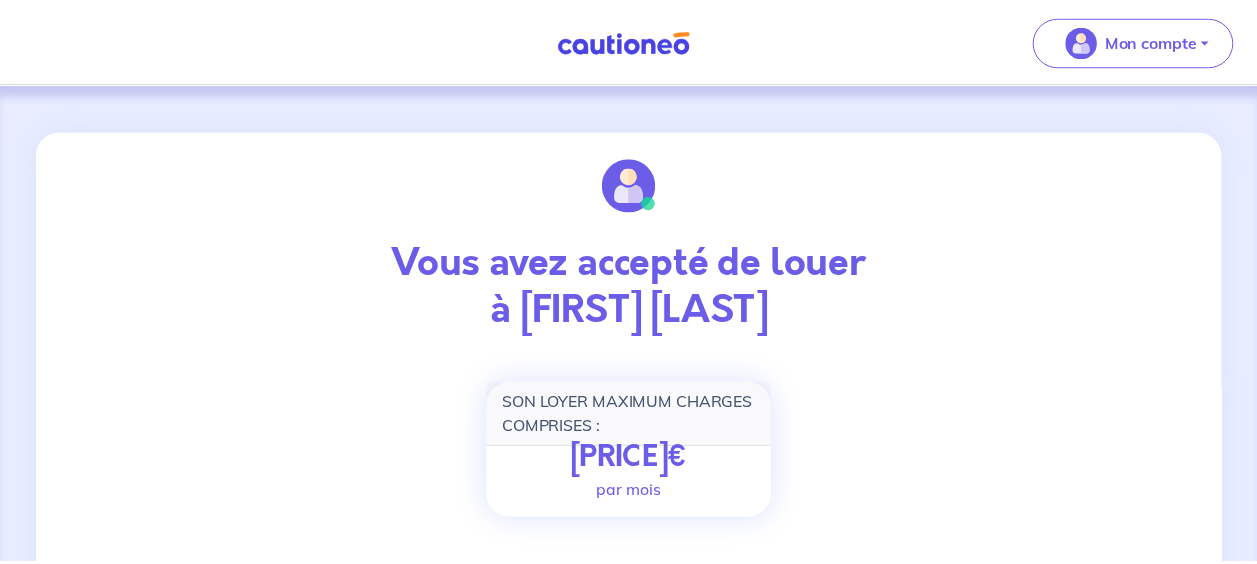 scroll, scrollTop: 0, scrollLeft: 0, axis: both 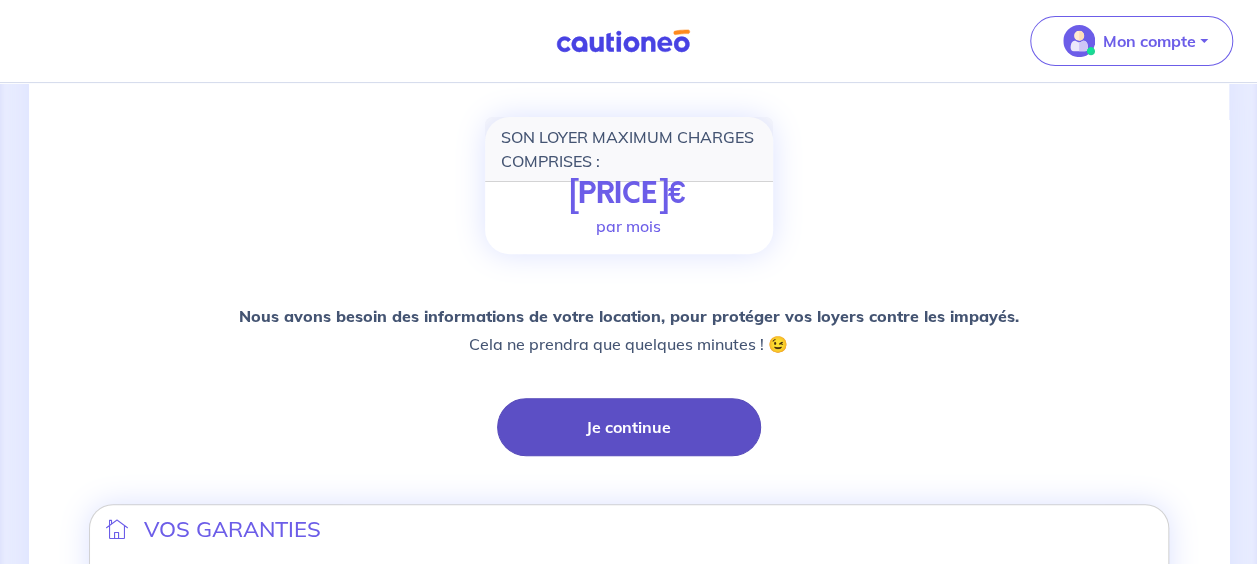 click on "Je continue" at bounding box center [629, 427] 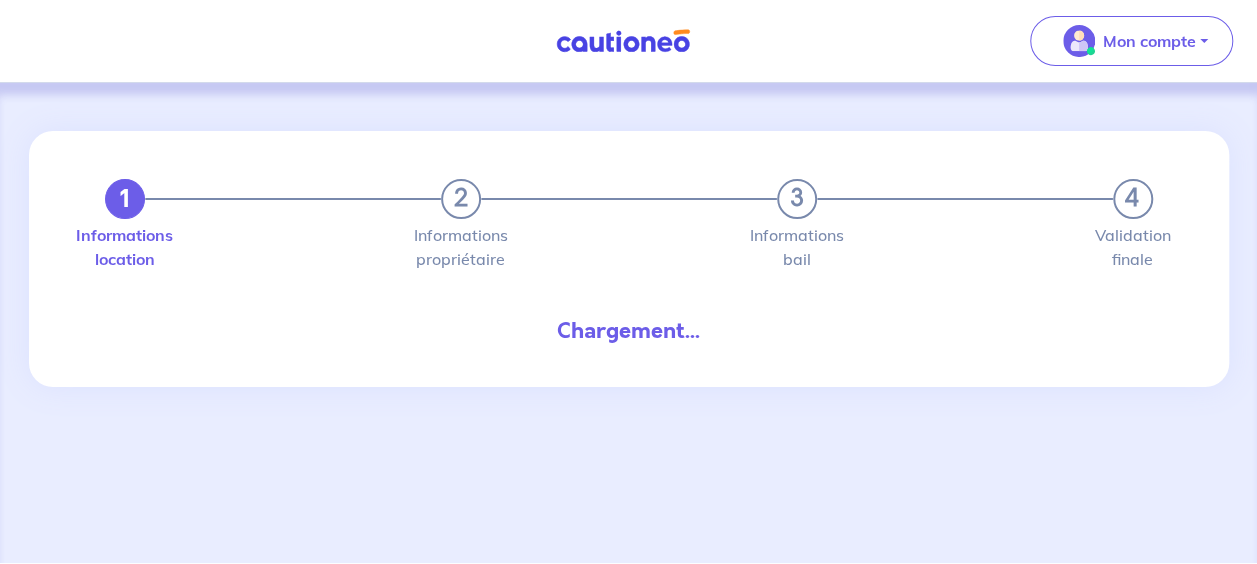 scroll, scrollTop: 0, scrollLeft: 0, axis: both 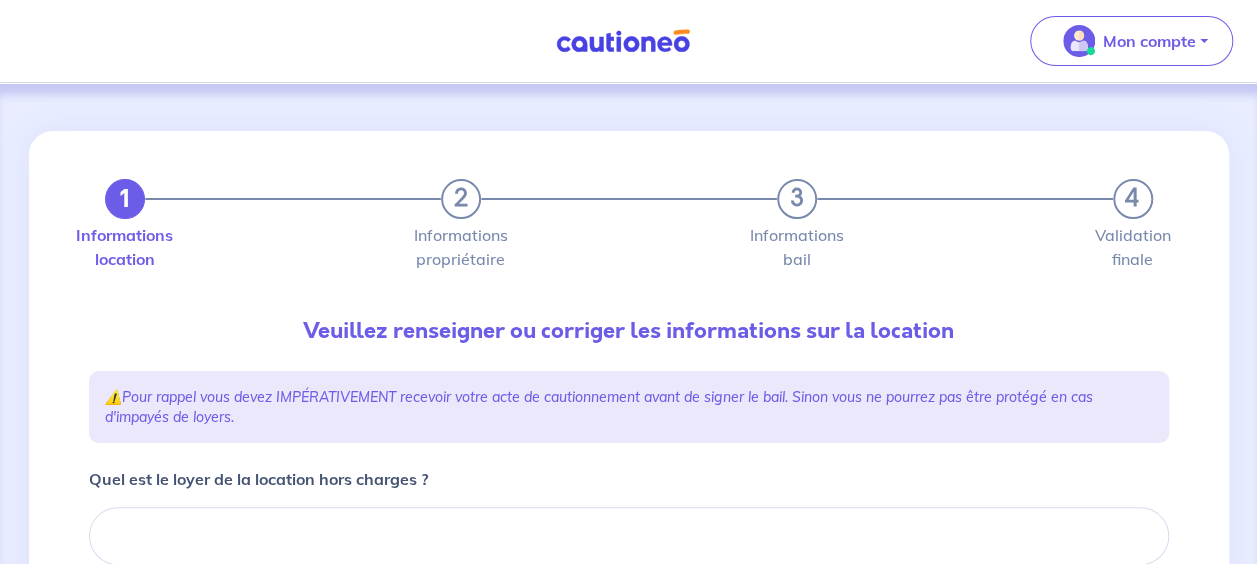 type 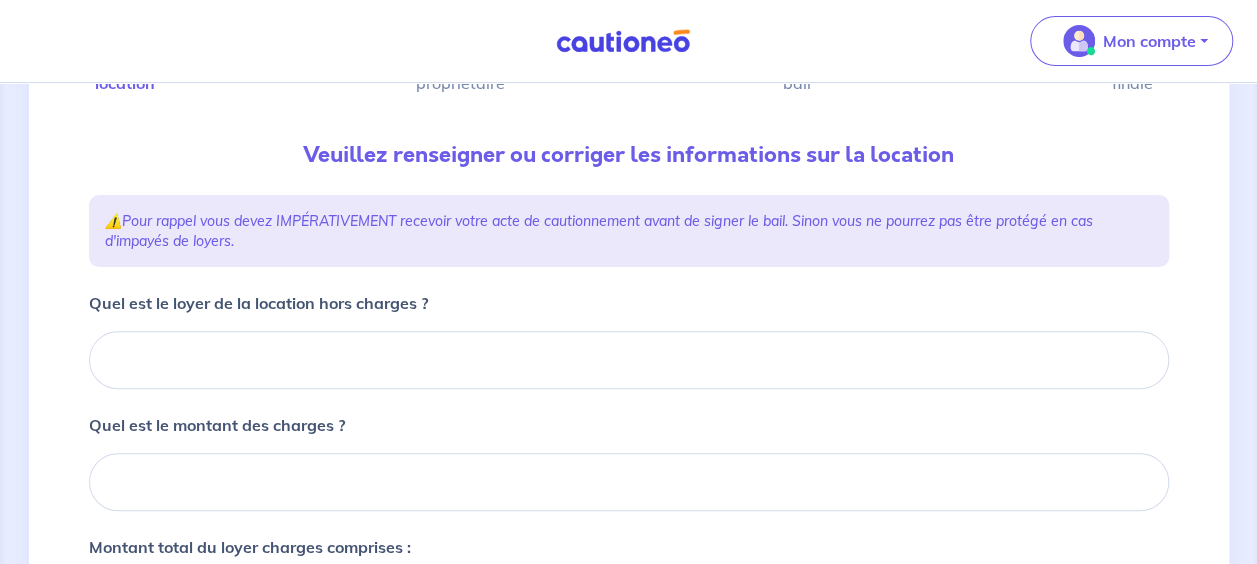 scroll, scrollTop: 177, scrollLeft: 0, axis: vertical 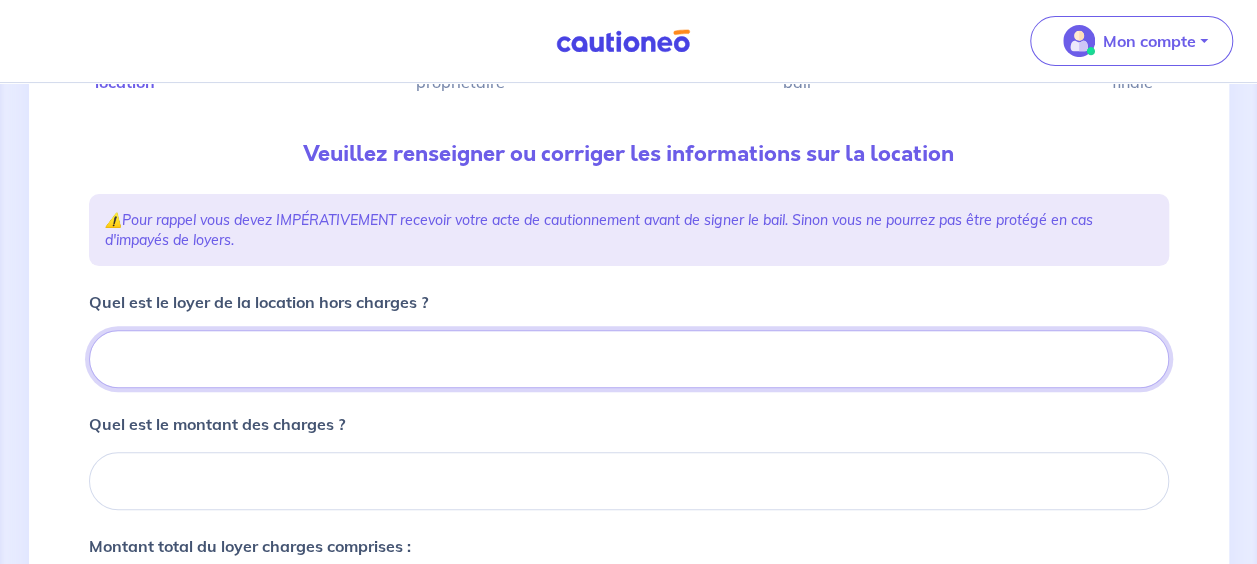 click on "Quel est le loyer de la location hors charges ?" at bounding box center (629, 359) 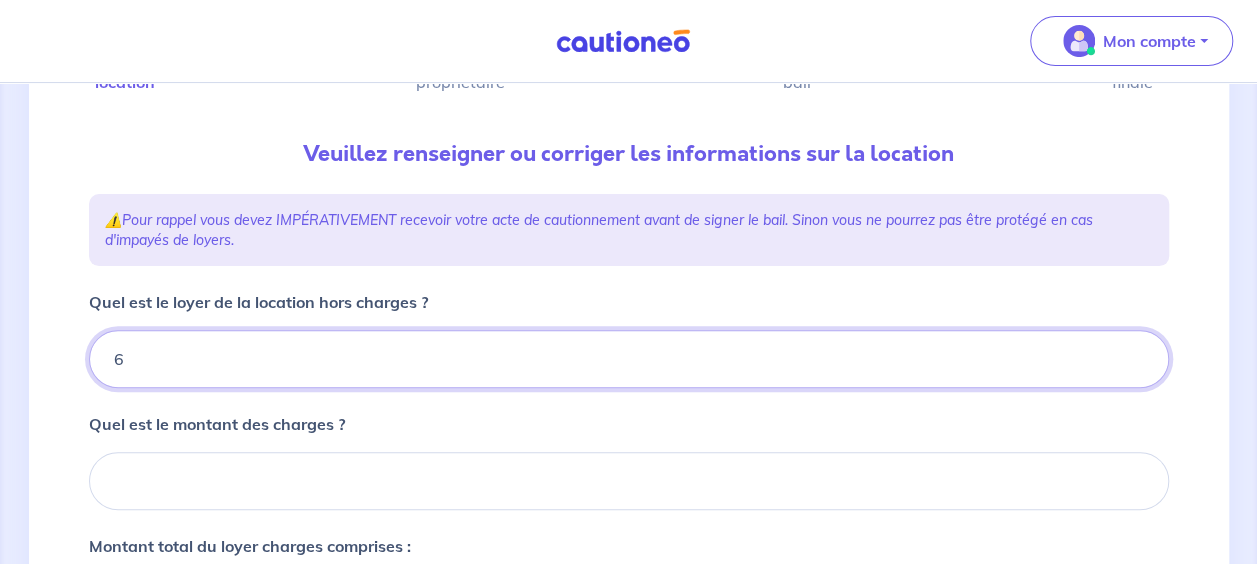type 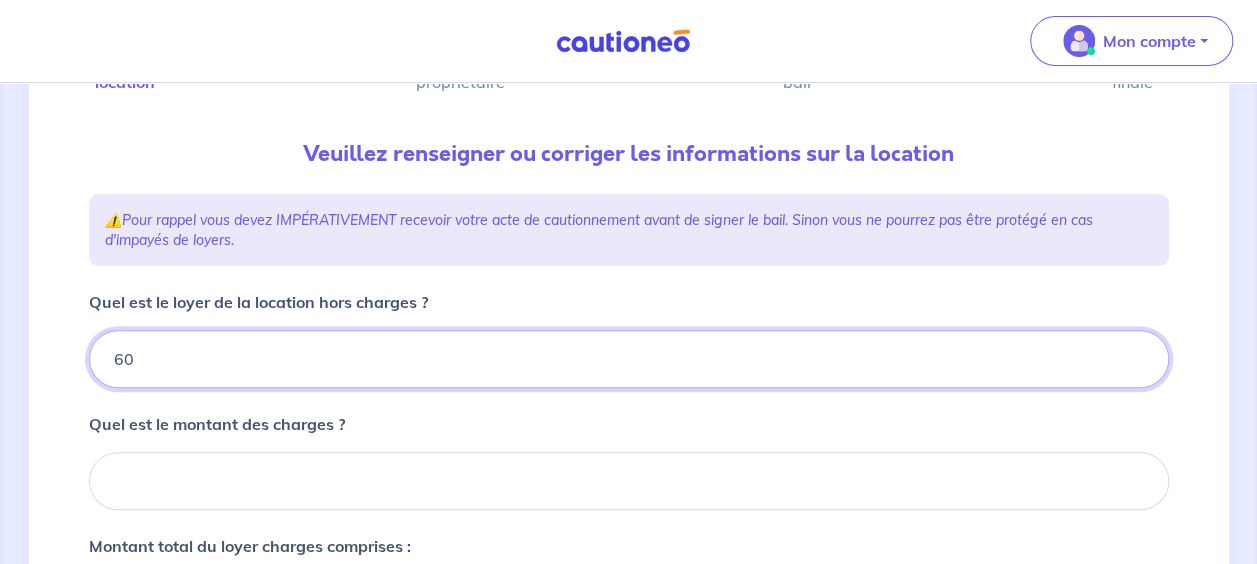 type on "[PRICE]" 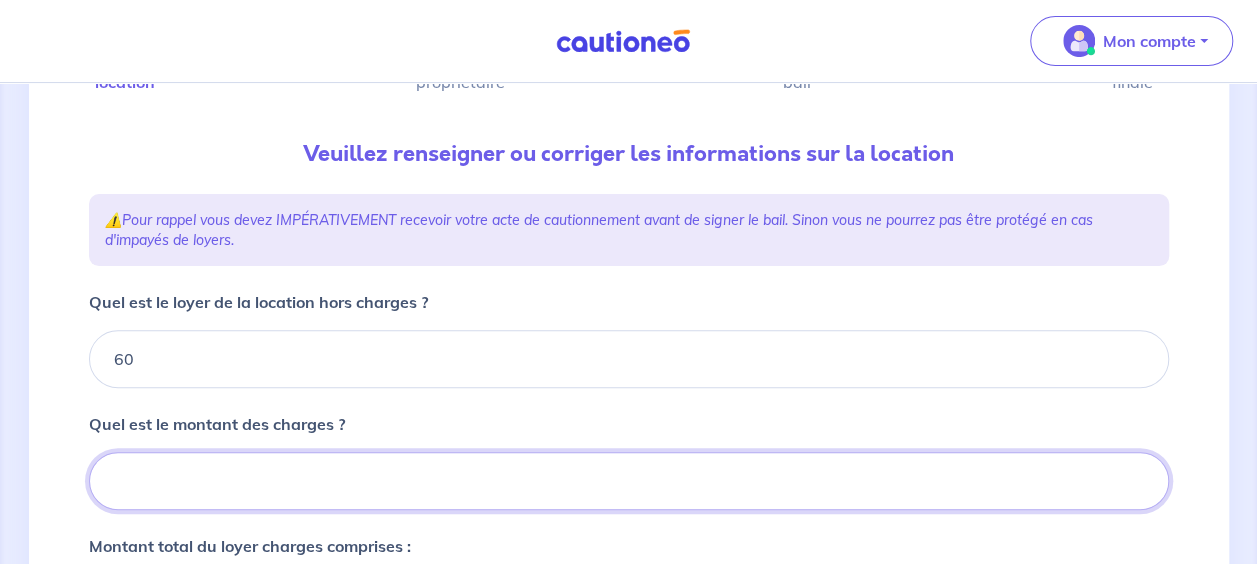 click on "Quel est le montant des charges ?" at bounding box center (629, 481) 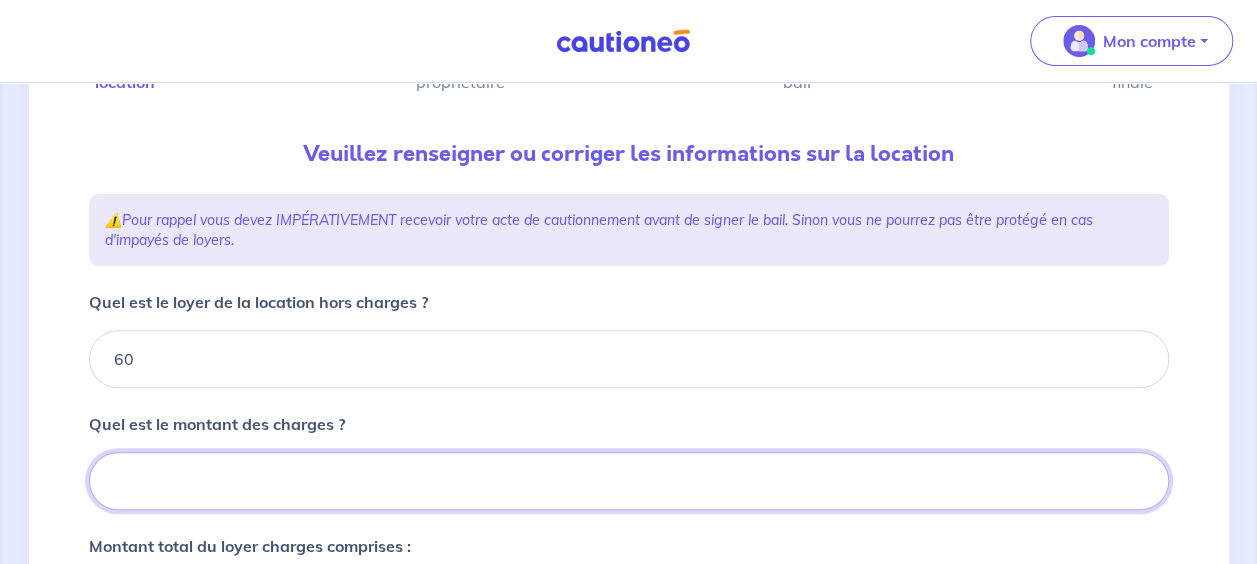 type on "5" 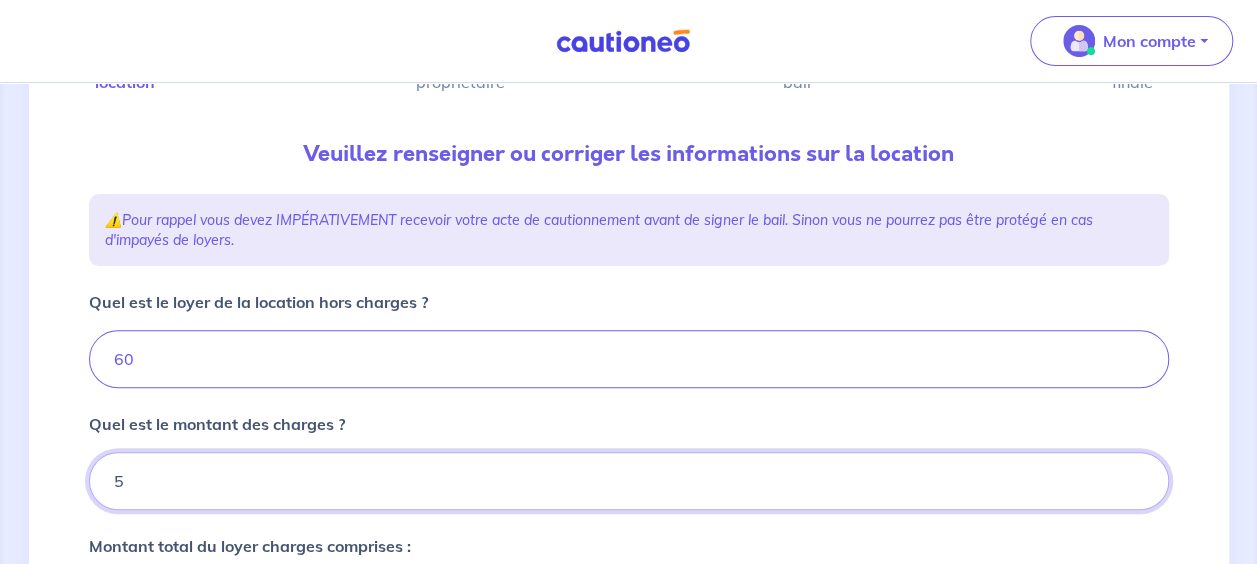 type on "608" 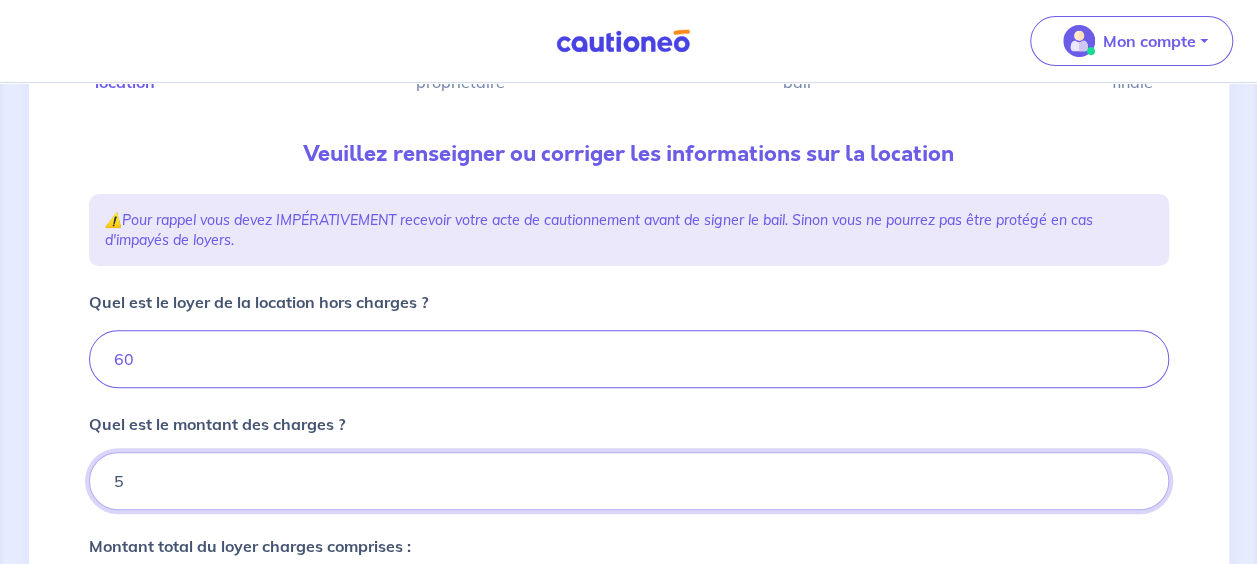 type on "54" 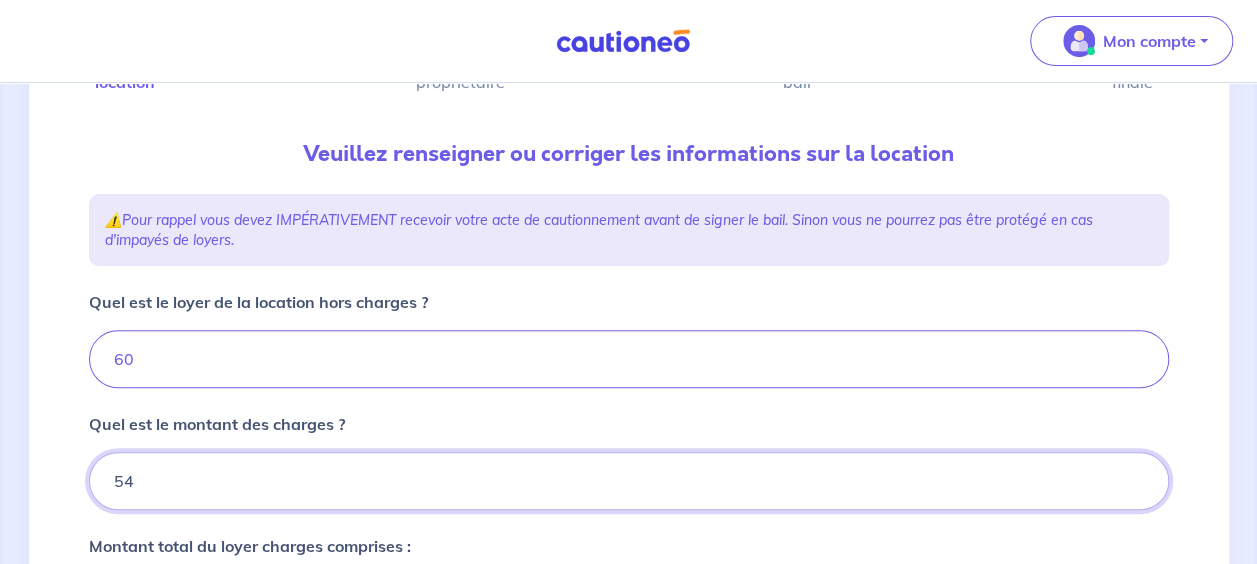 type on "[PRICE]" 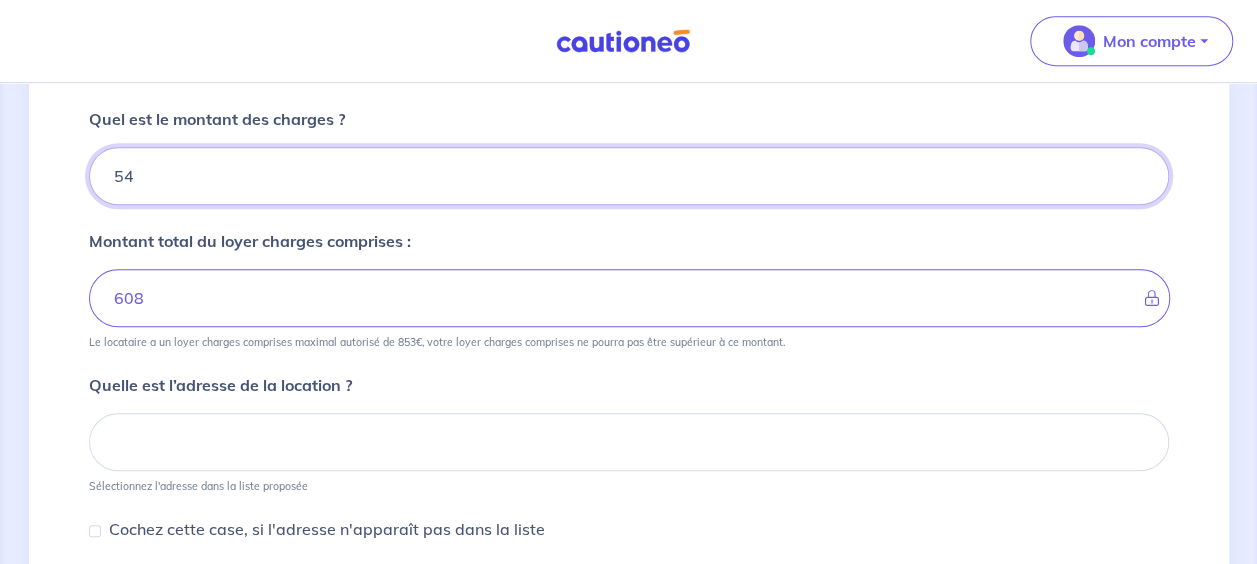 scroll, scrollTop: 484, scrollLeft: 0, axis: vertical 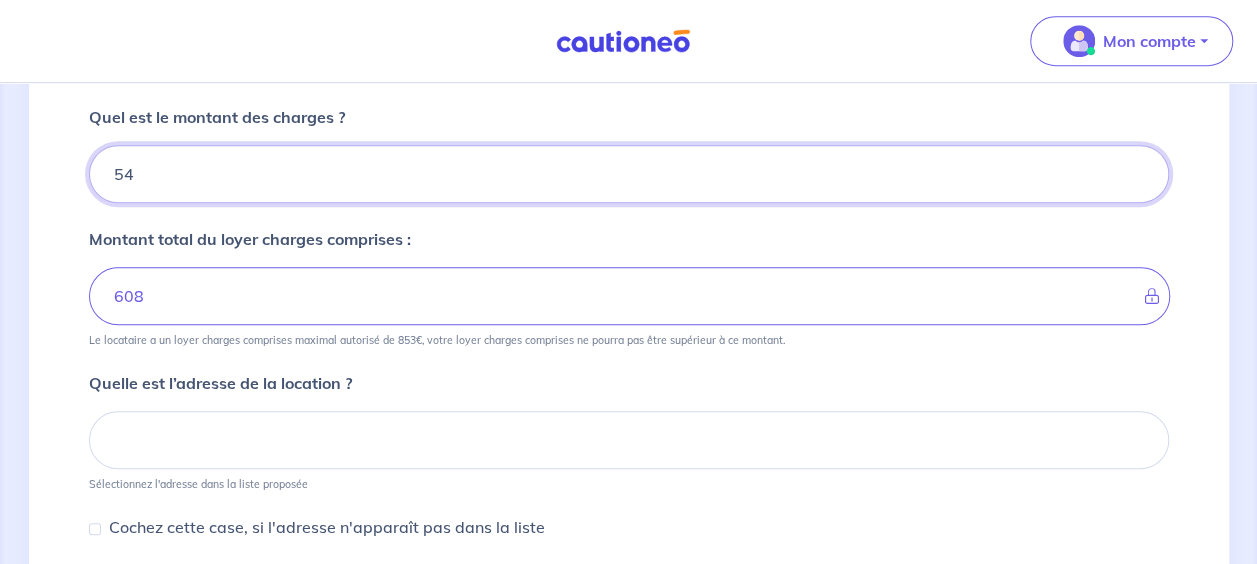 type on "54" 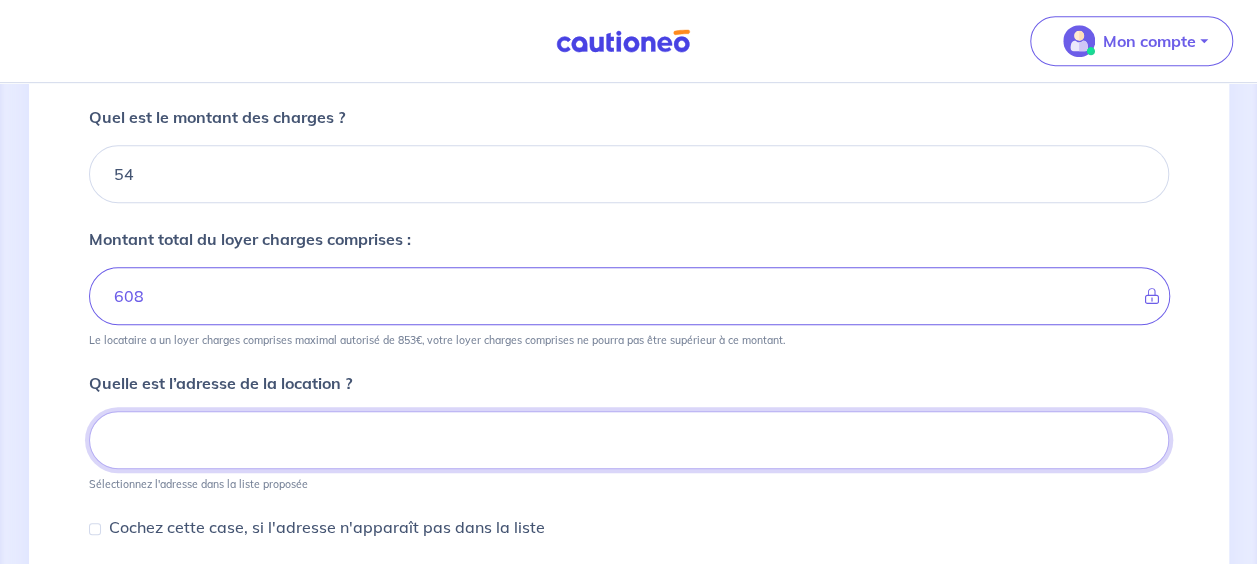 click at bounding box center [629, 440] 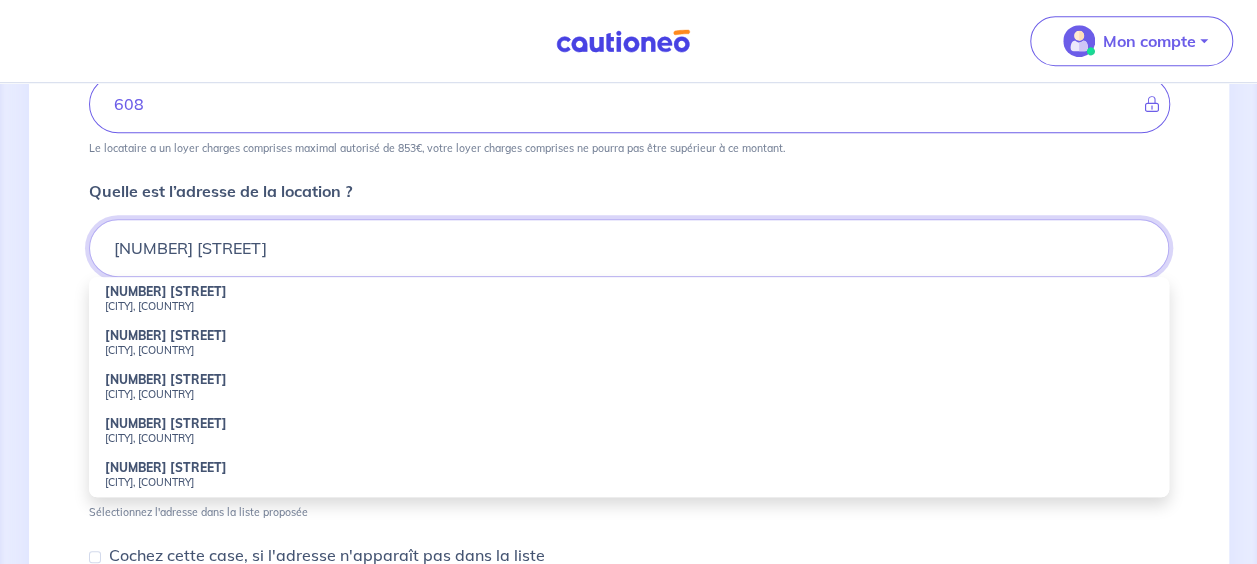 scroll, scrollTop: 678, scrollLeft: 0, axis: vertical 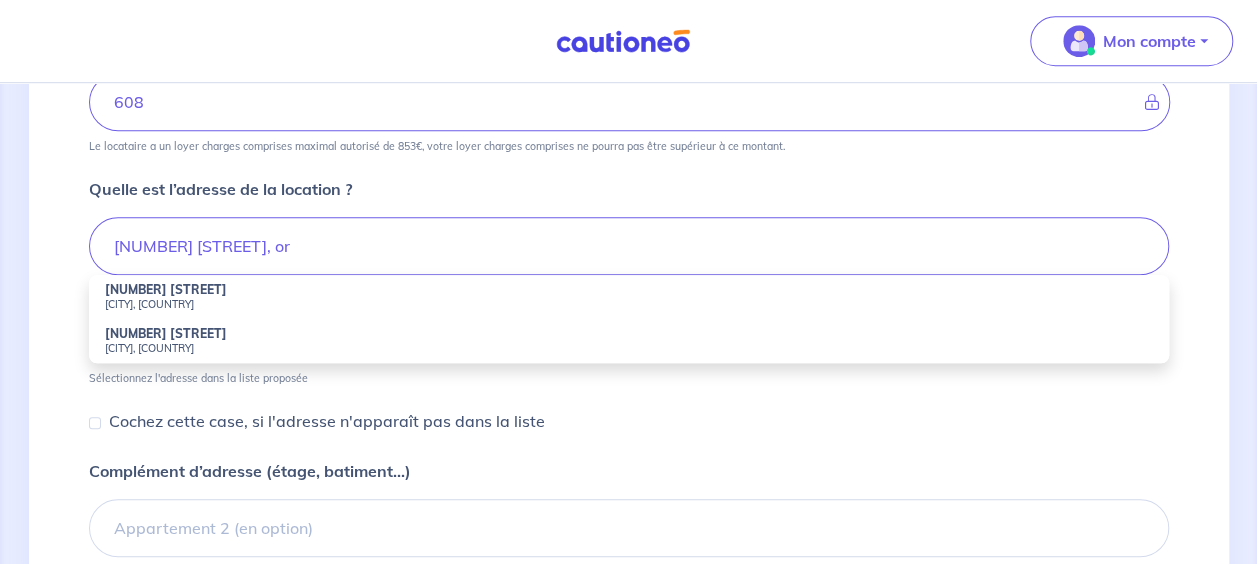 click on "[CITY], [COUNTRY]" at bounding box center (629, 304) 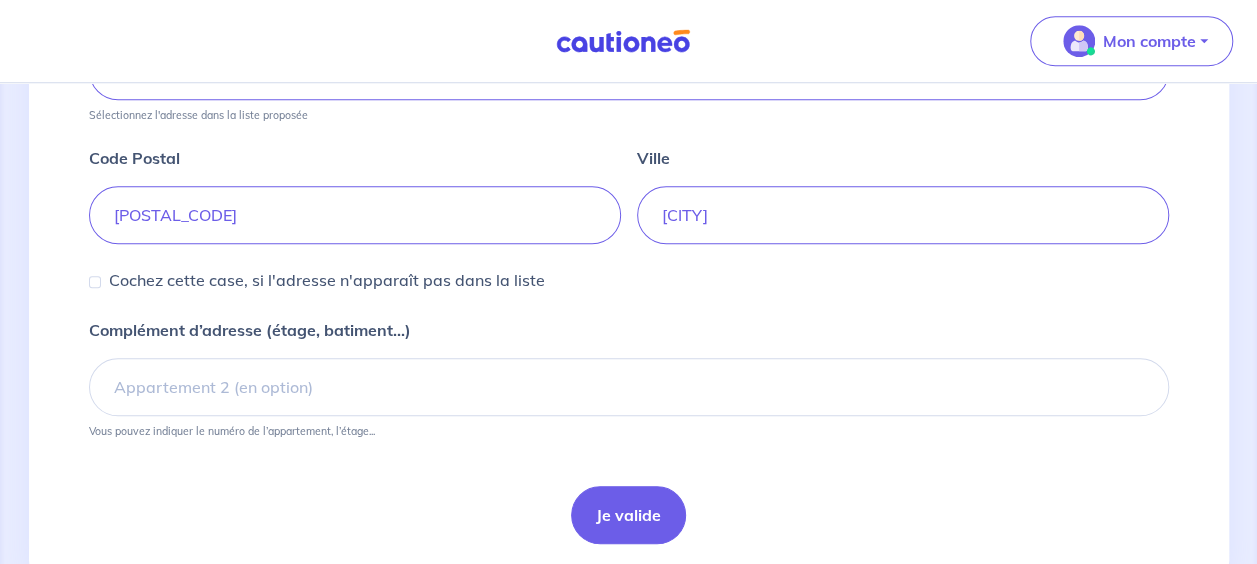 scroll, scrollTop: 854, scrollLeft: 0, axis: vertical 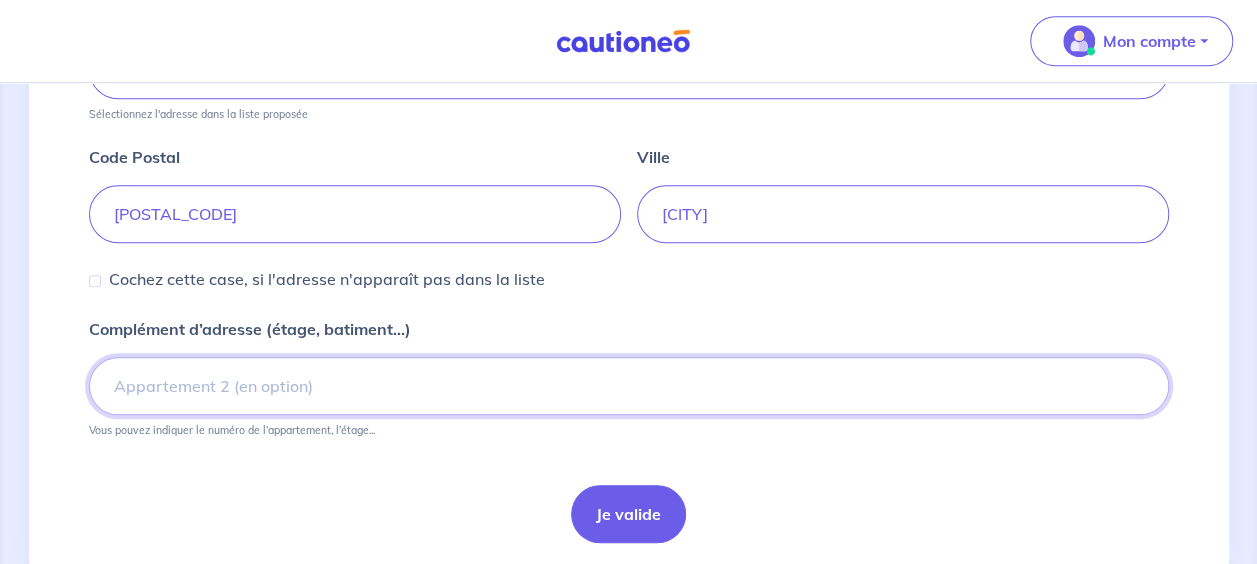 click on "Complément d’adresse (étage, batiment...)" at bounding box center [629, 386] 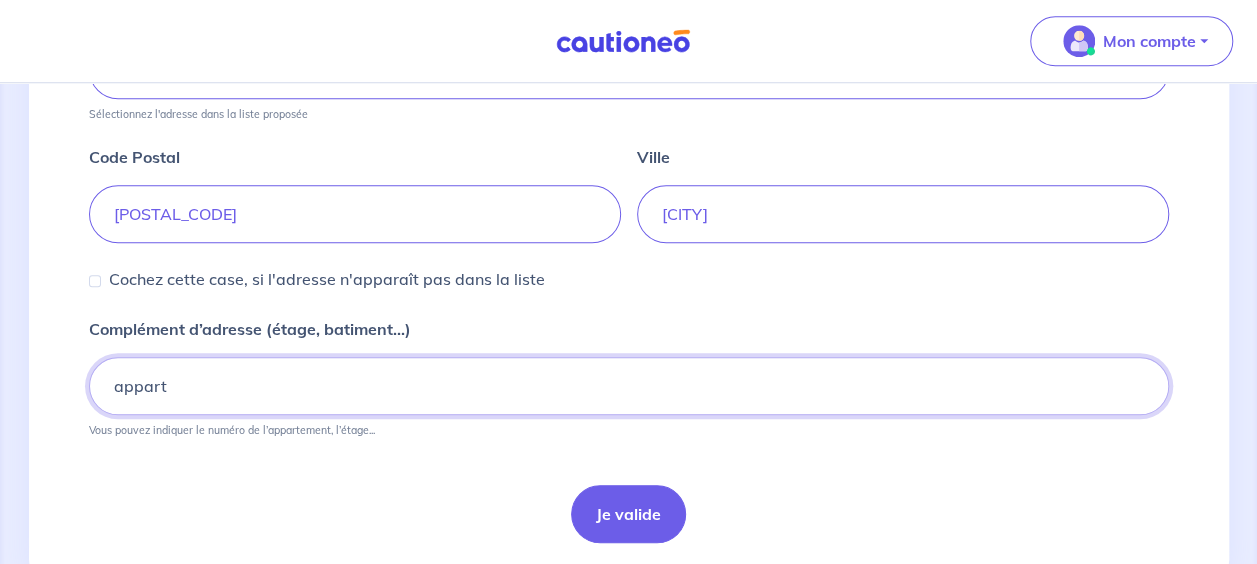 click on "appart" at bounding box center [629, 386] 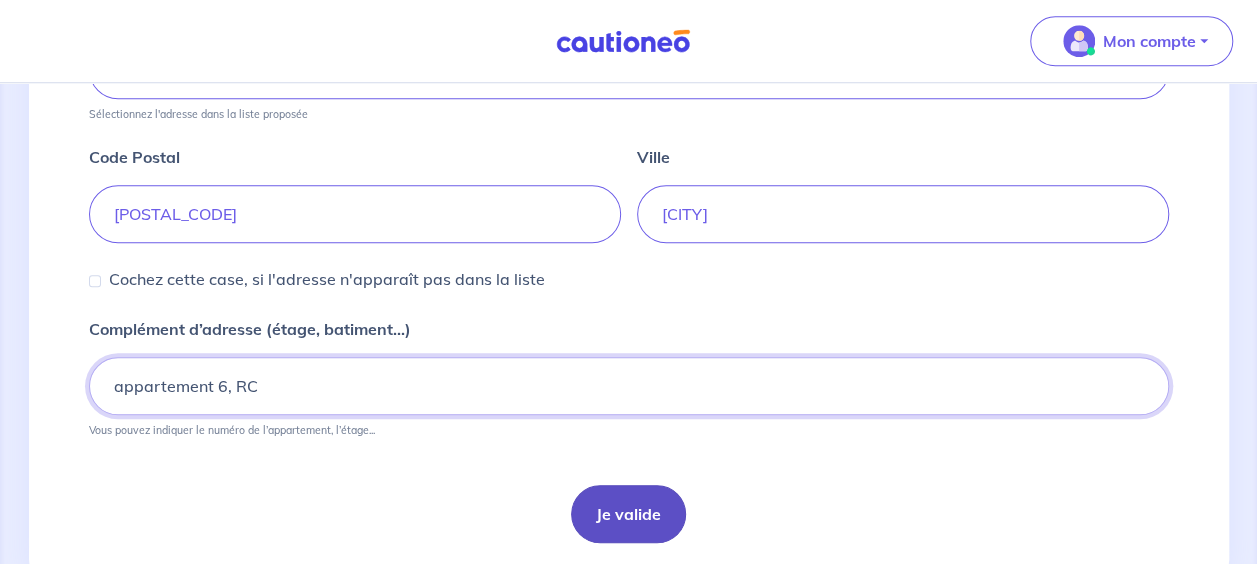 type on "appartement 6, RC" 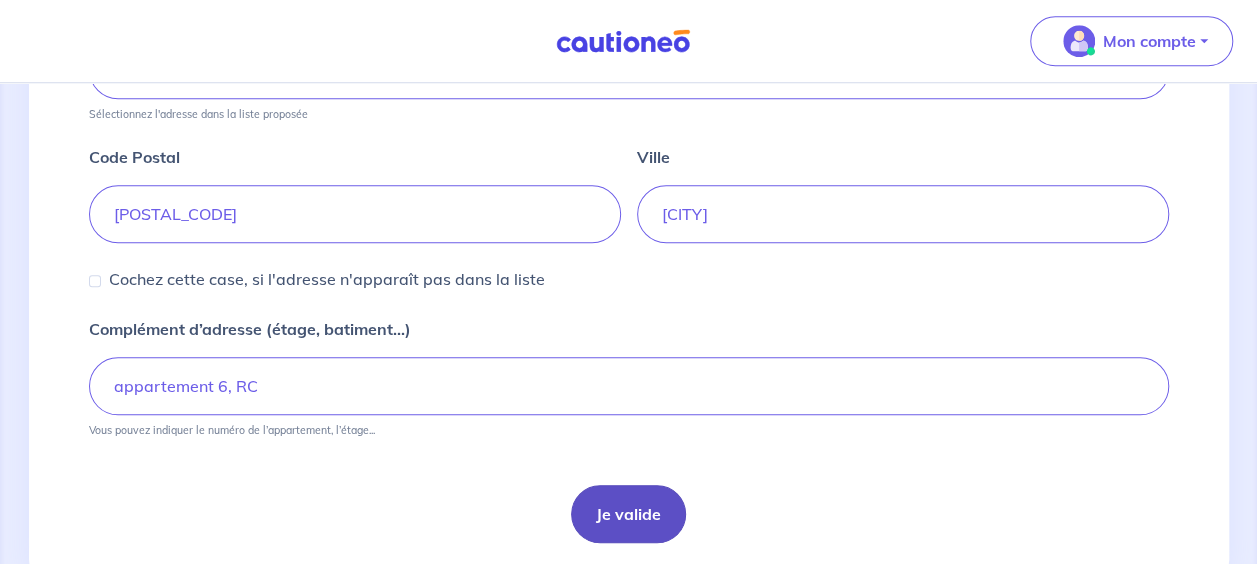 click on "Je valide" at bounding box center [628, 514] 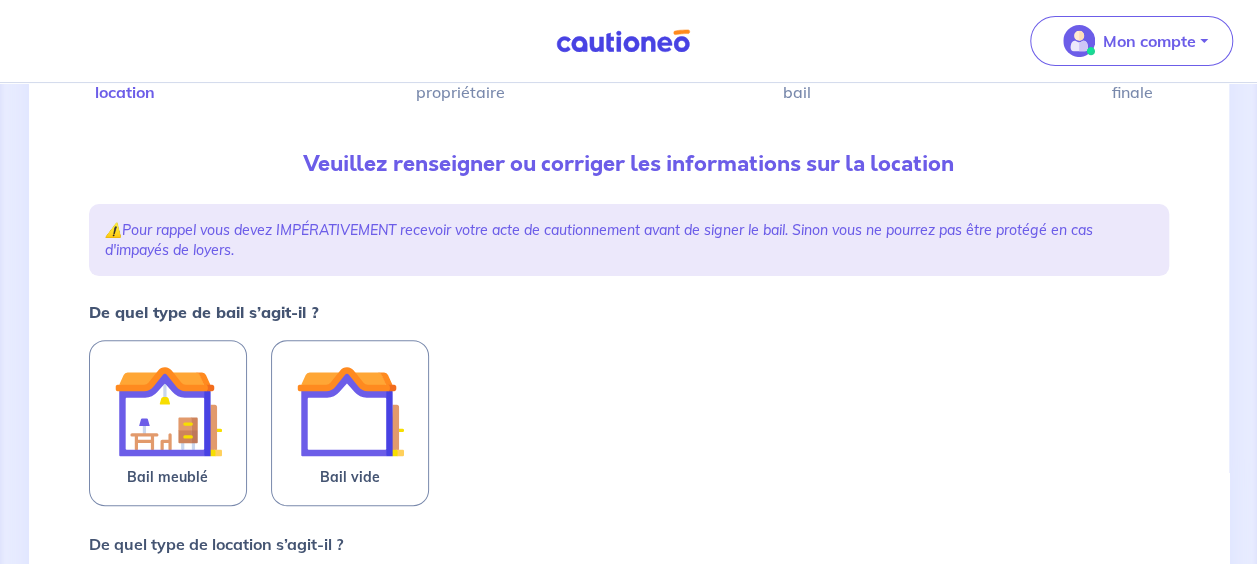 scroll, scrollTop: 172, scrollLeft: 0, axis: vertical 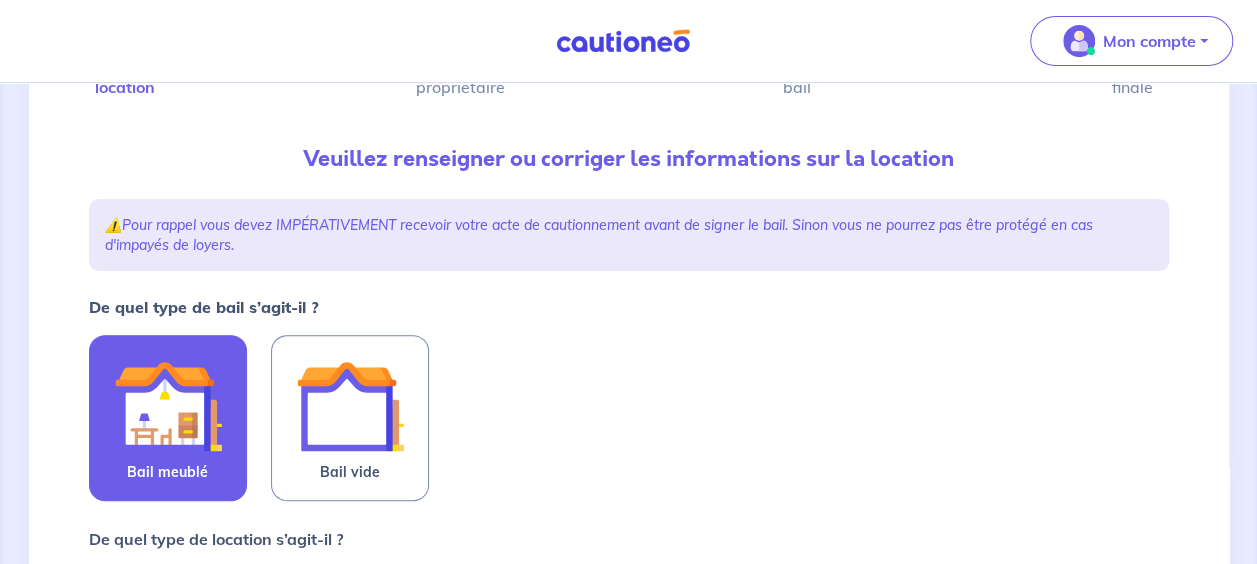 click at bounding box center (168, 406) 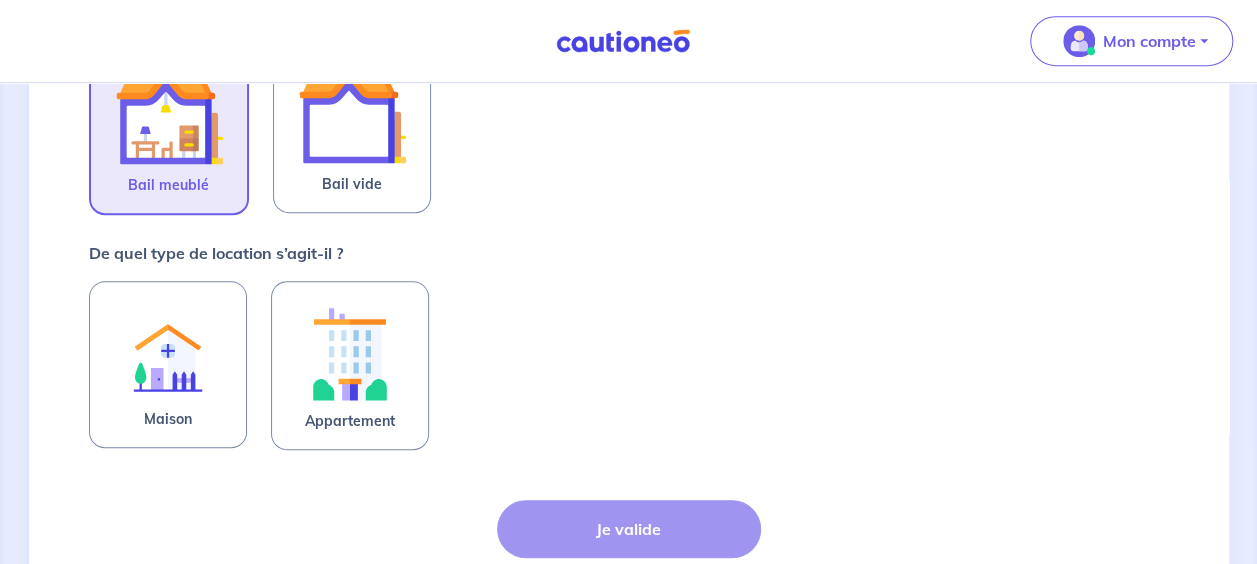 scroll, scrollTop: 462, scrollLeft: 0, axis: vertical 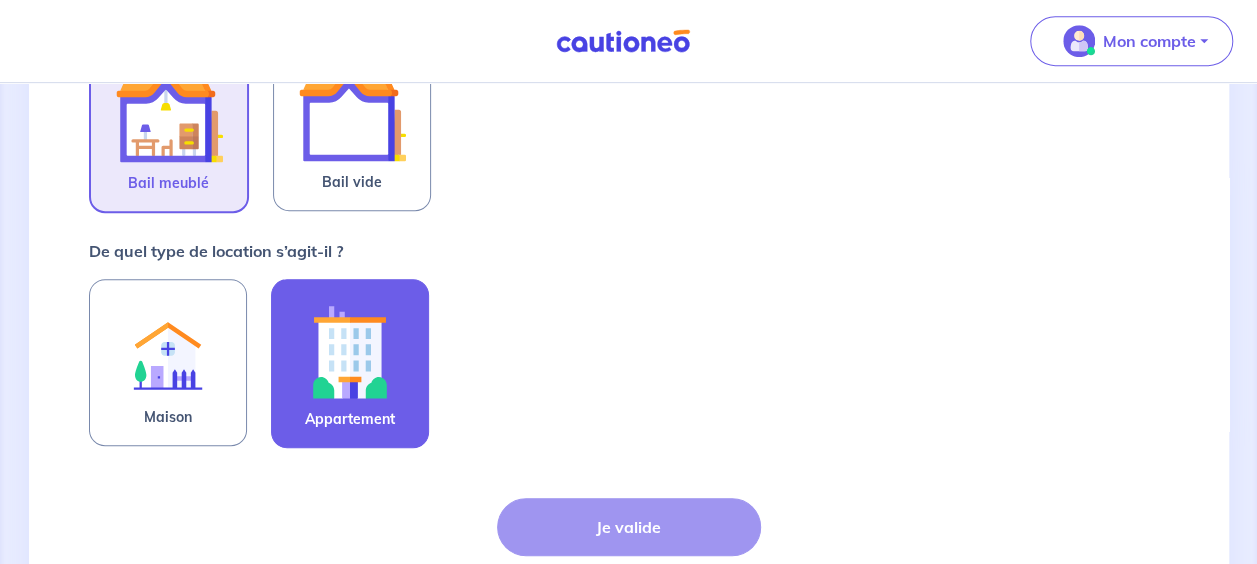 click at bounding box center (350, 351) 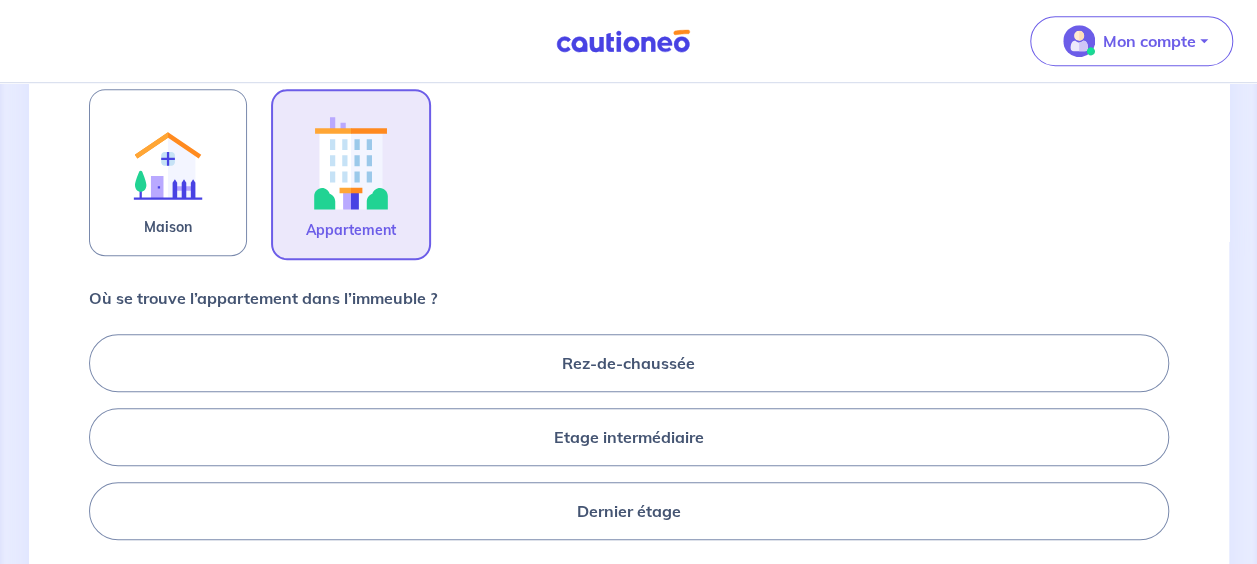scroll, scrollTop: 653, scrollLeft: 0, axis: vertical 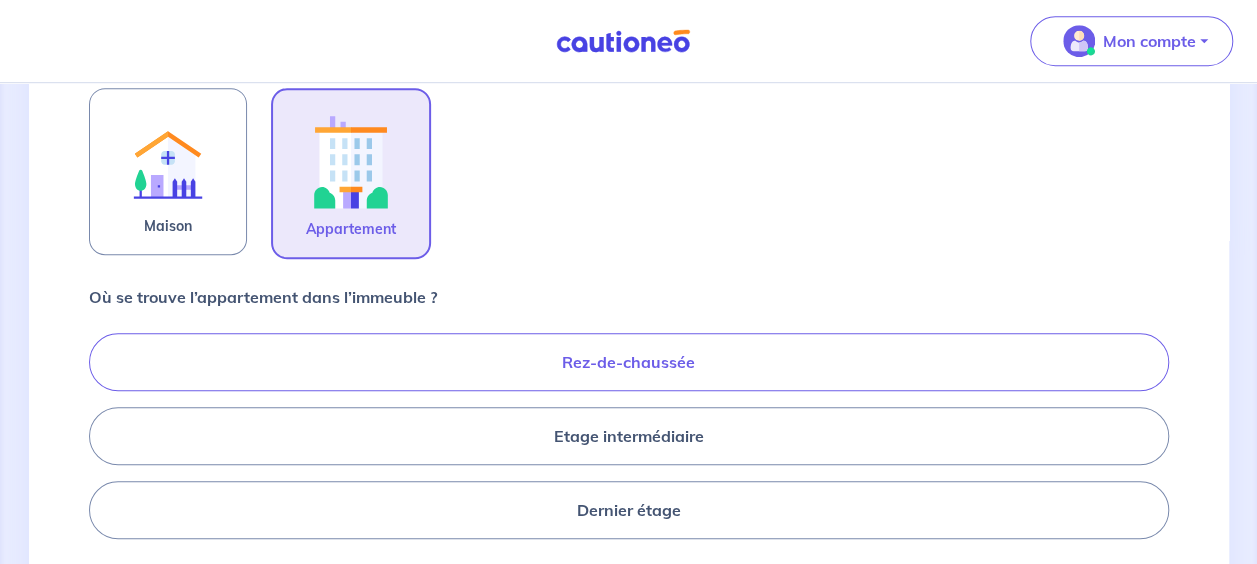 click on "Rez-de-chaussée" at bounding box center [629, 362] 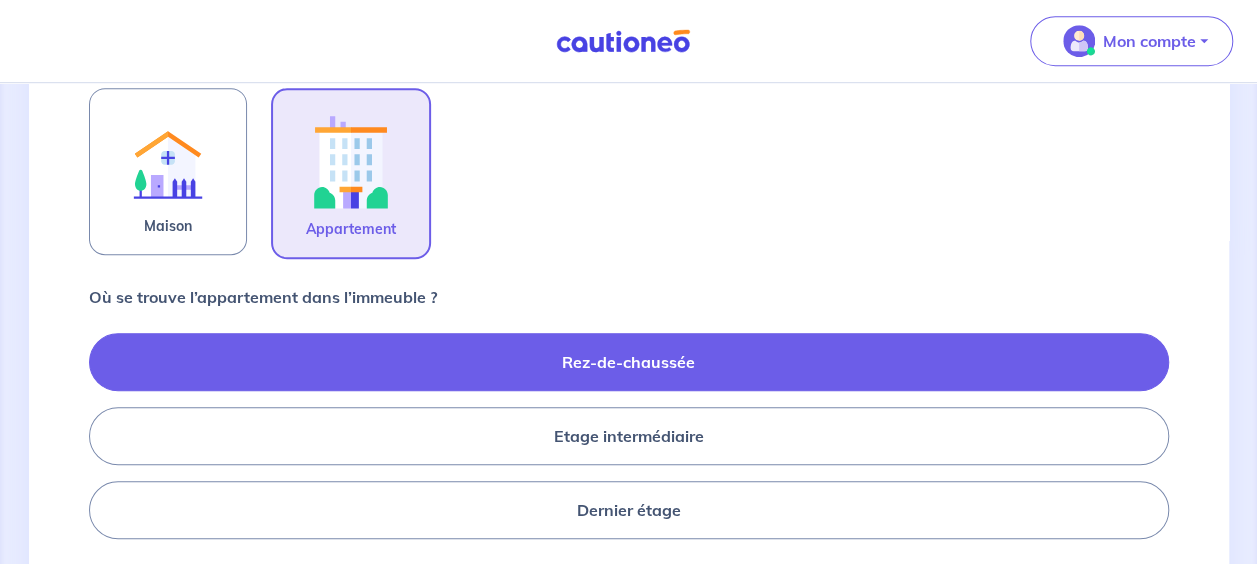 radio on "true" 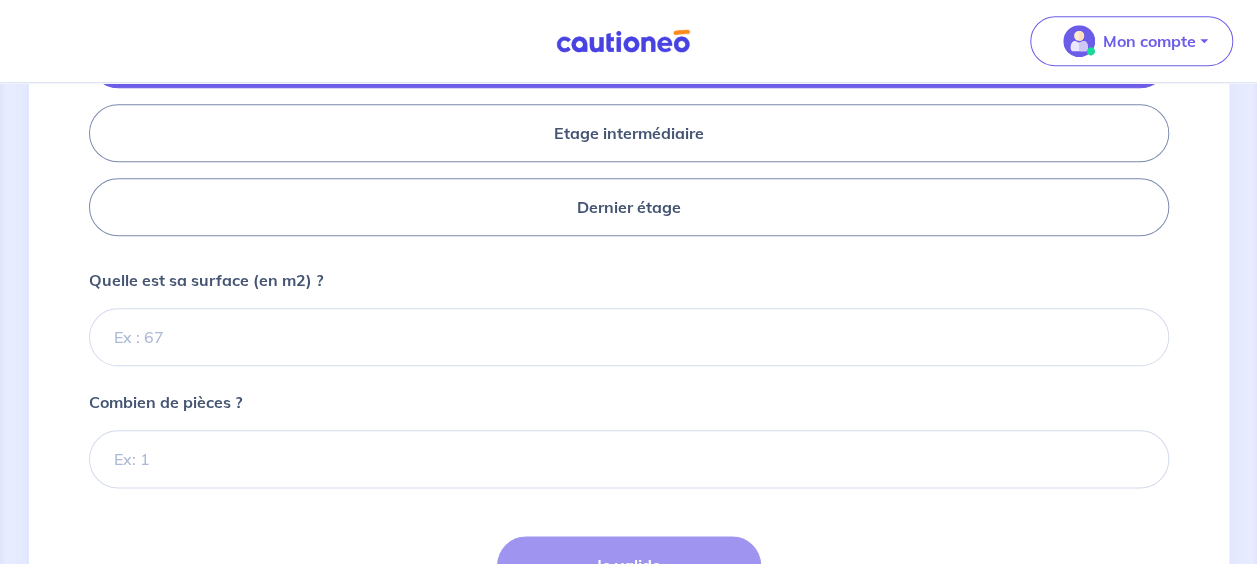 scroll, scrollTop: 957, scrollLeft: 0, axis: vertical 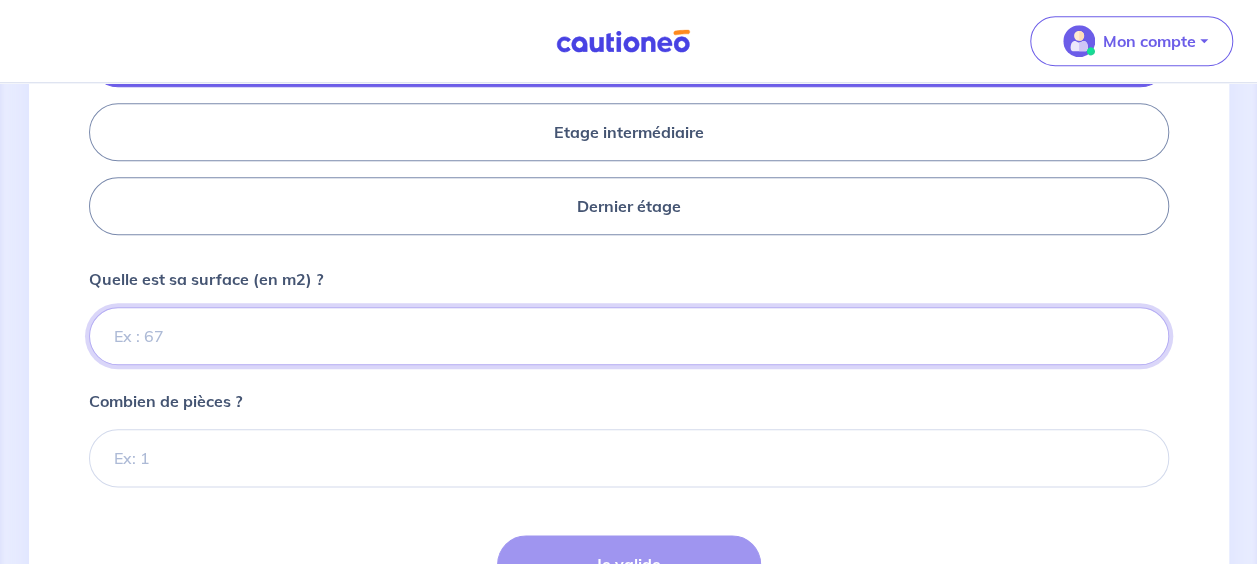 click on "Quelle est sa surface (en m2) ?" at bounding box center (629, 336) 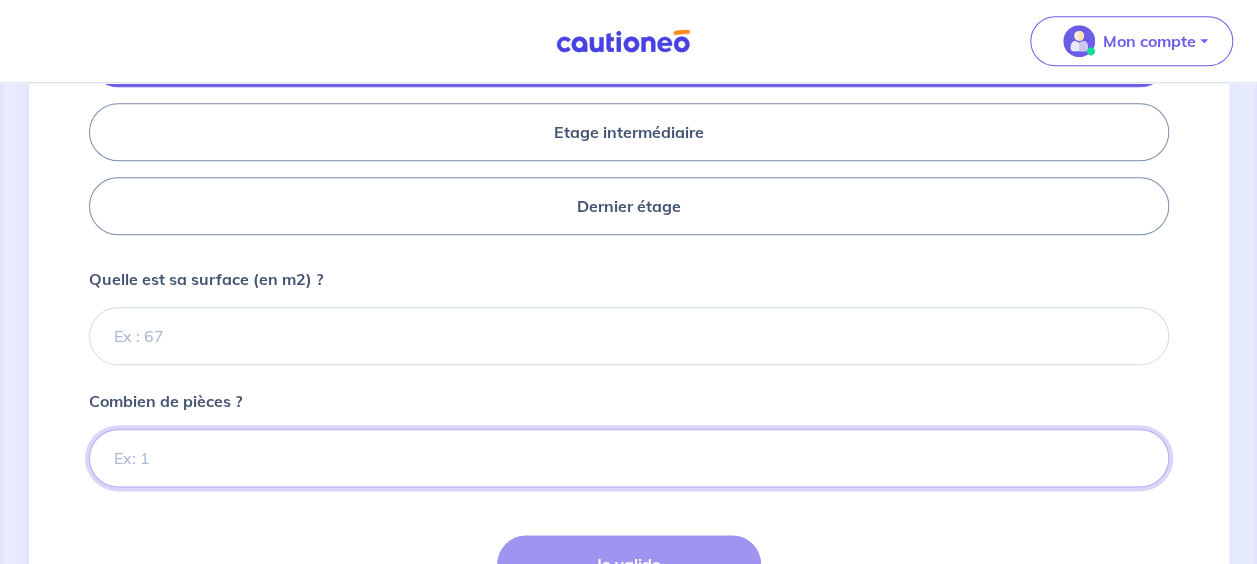 click on "Combien de pièces ?" at bounding box center (629, 458) 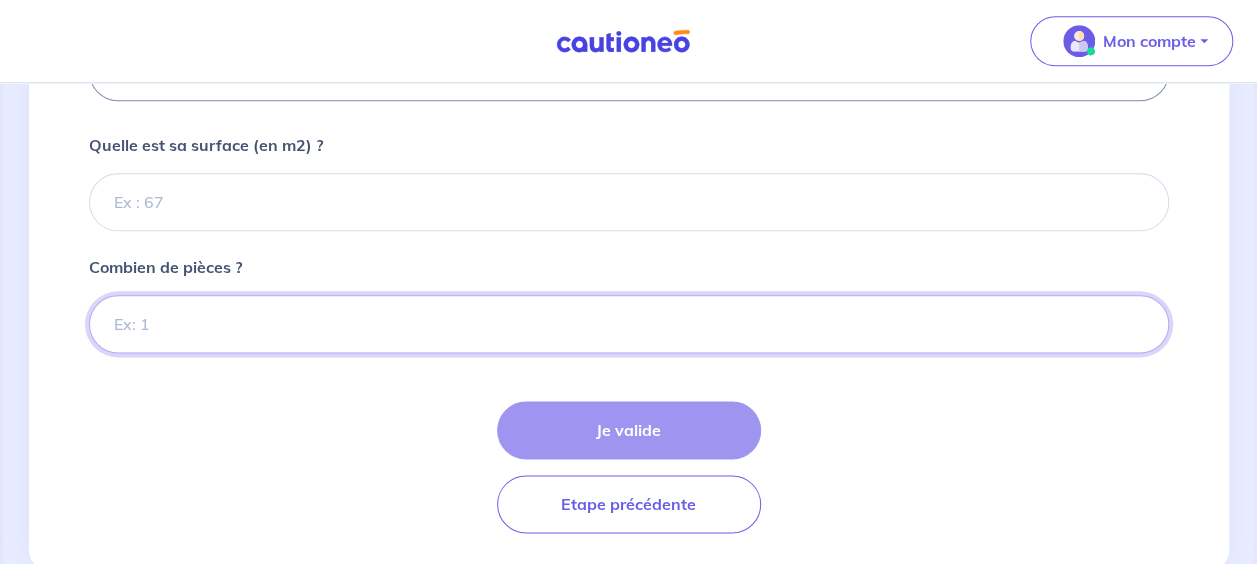 scroll, scrollTop: 1093, scrollLeft: 0, axis: vertical 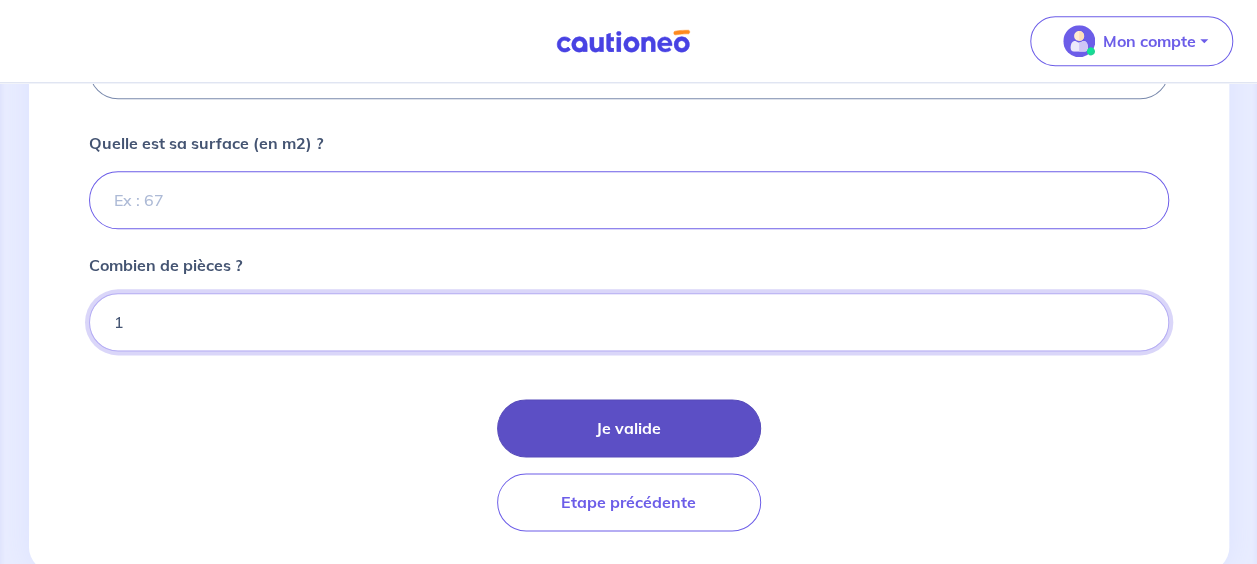 type on "1" 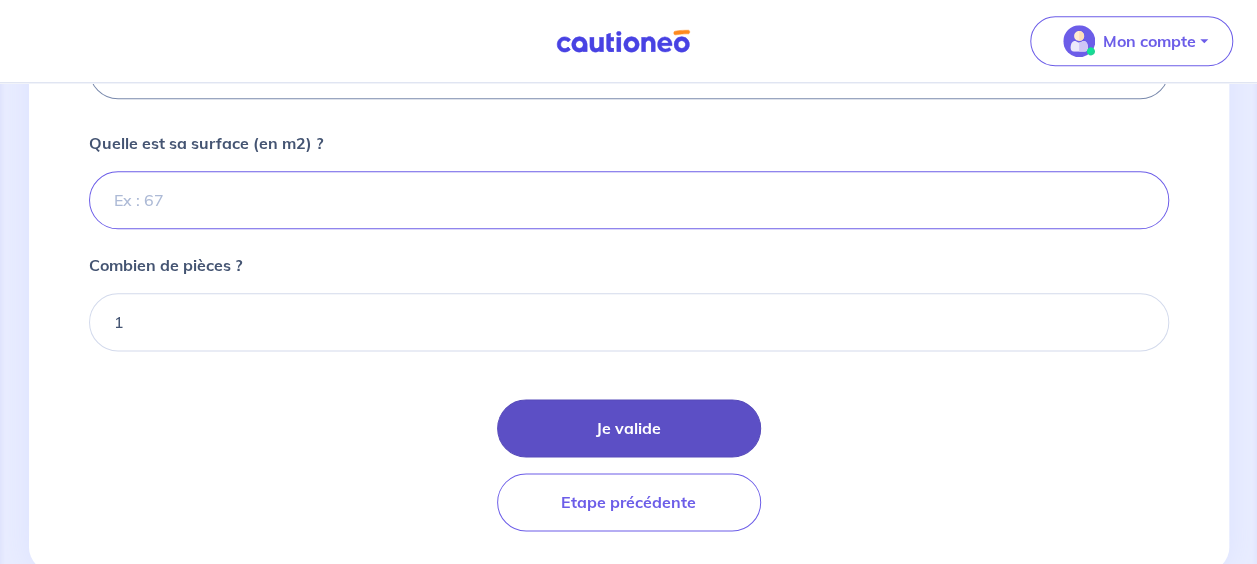 click on "Je valide" at bounding box center (629, 428) 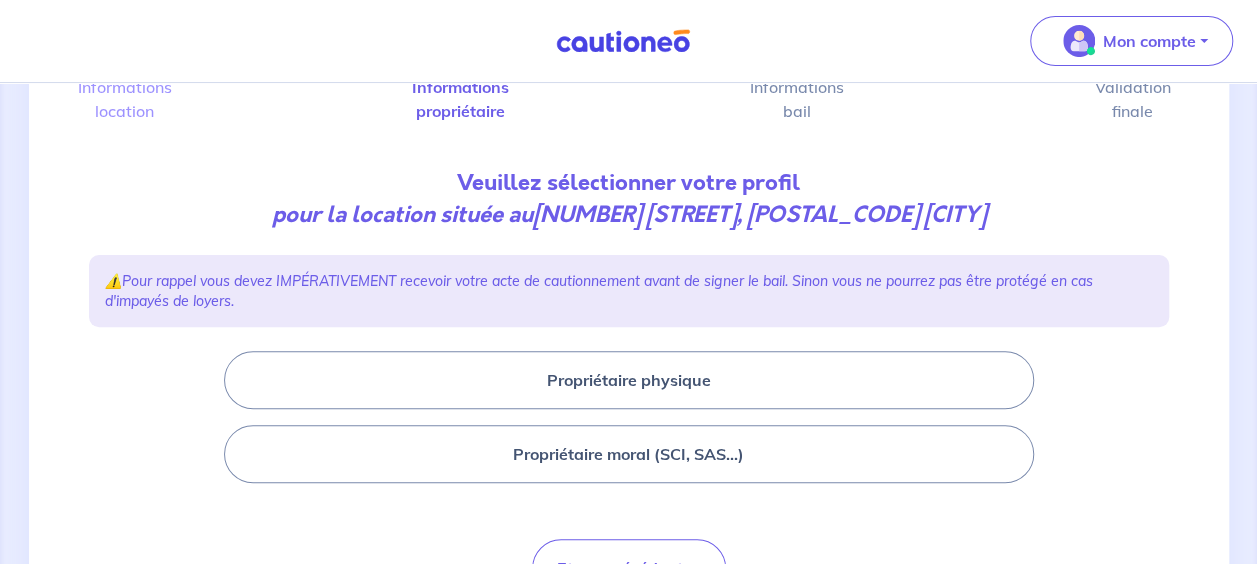 scroll, scrollTop: 154, scrollLeft: 0, axis: vertical 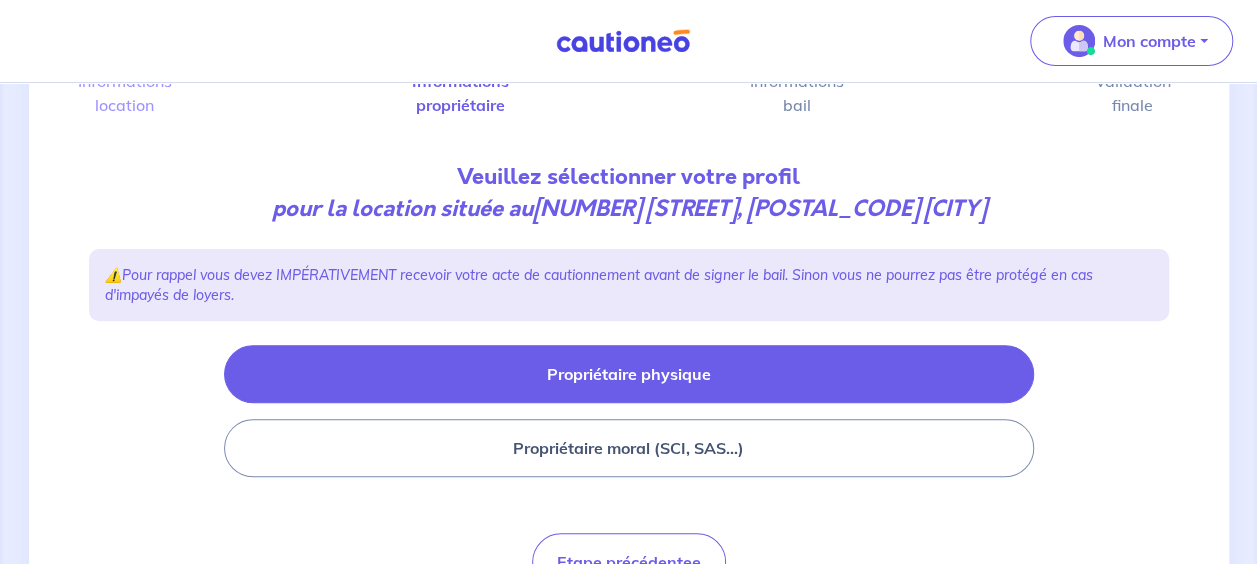 click on "Propriétaire physique" at bounding box center (629, 374) 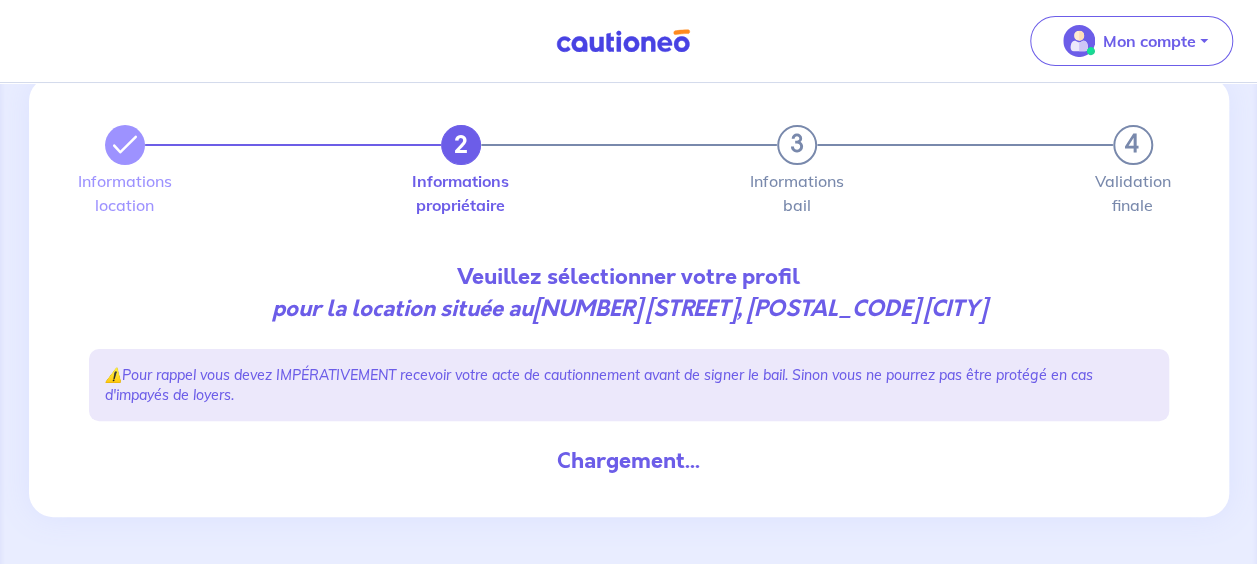 scroll, scrollTop: 0, scrollLeft: 0, axis: both 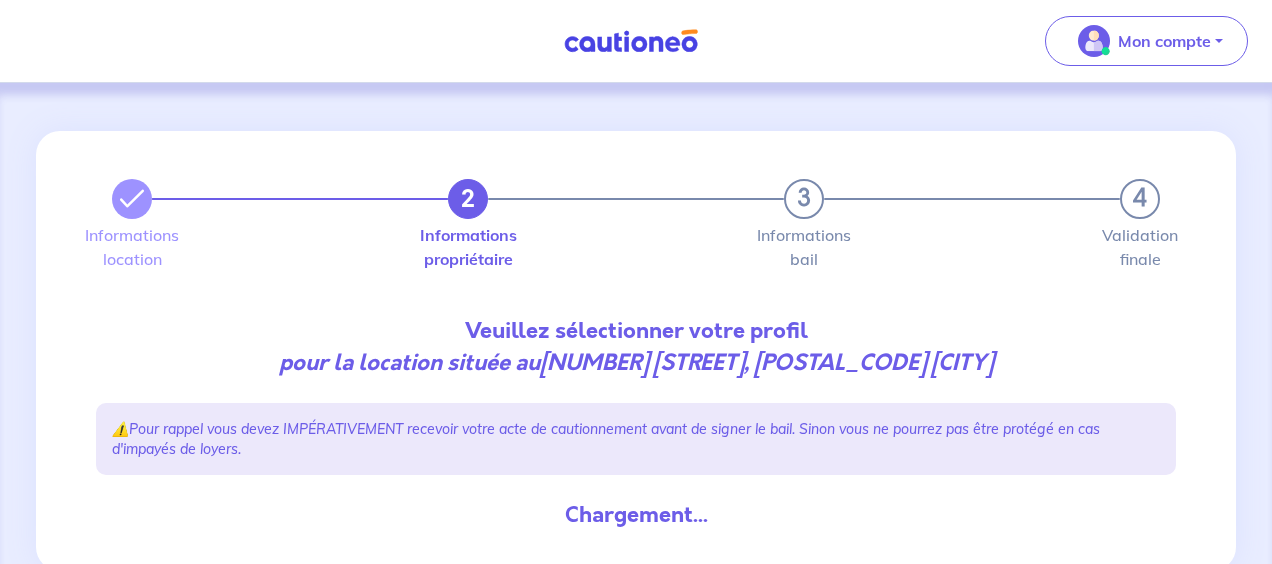 select on "FR" 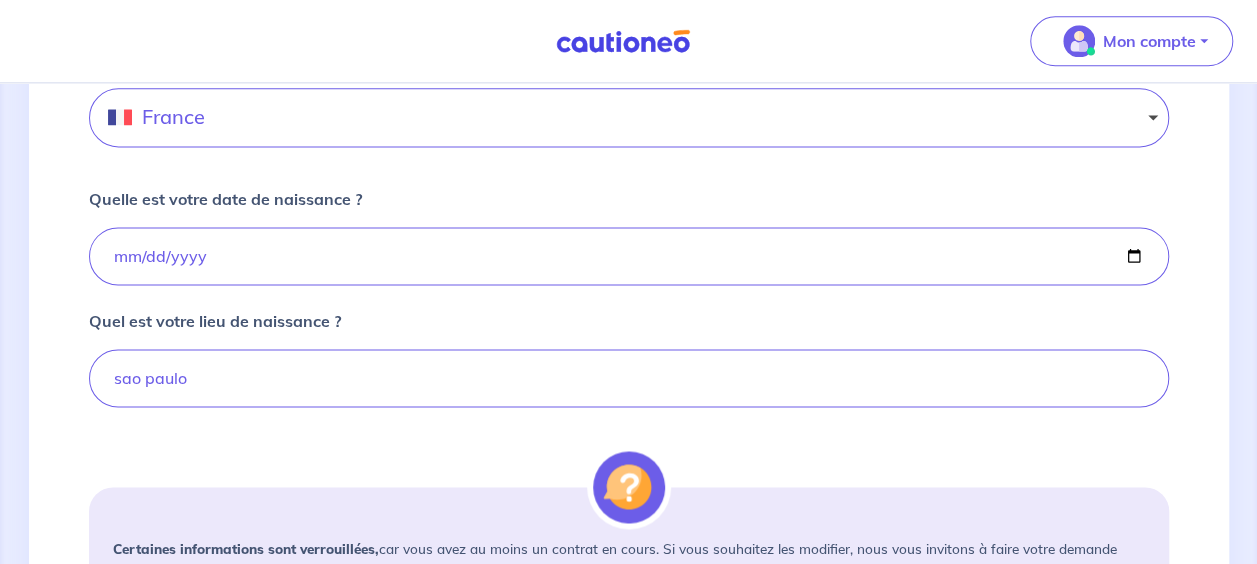 scroll, scrollTop: 1322, scrollLeft: 0, axis: vertical 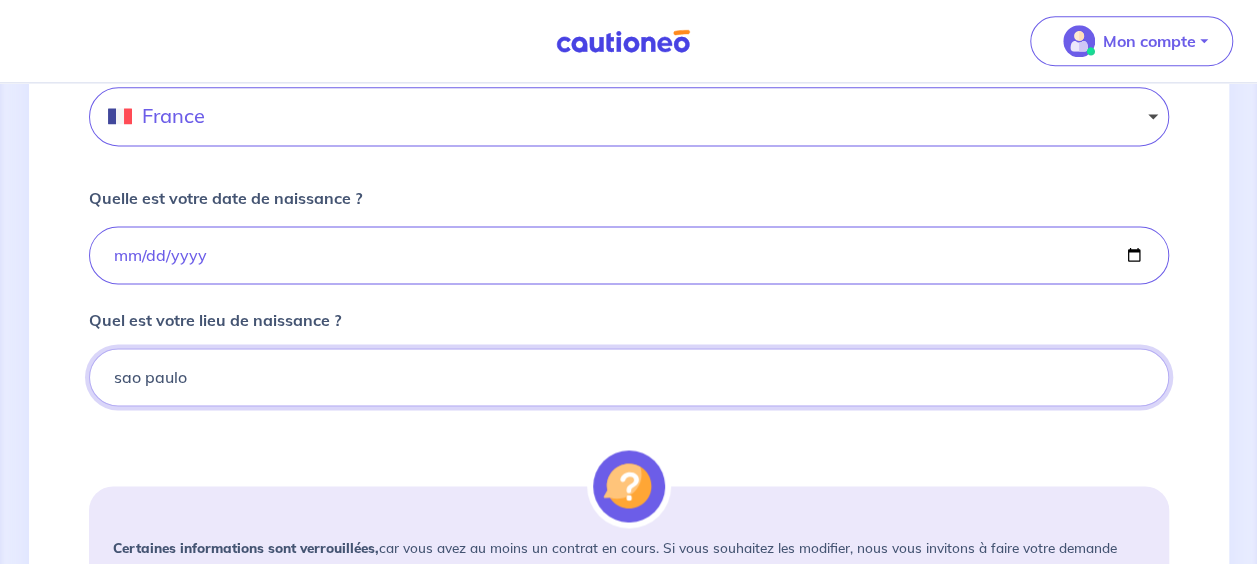 click on "sao paulo" at bounding box center [629, 377] 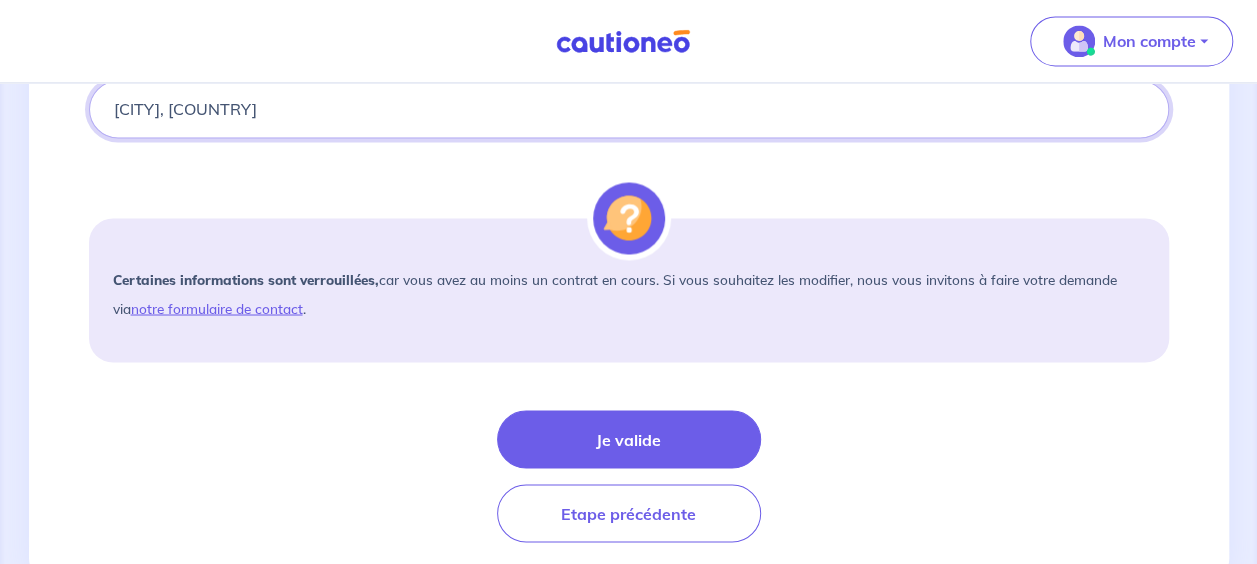 scroll, scrollTop: 1589, scrollLeft: 0, axis: vertical 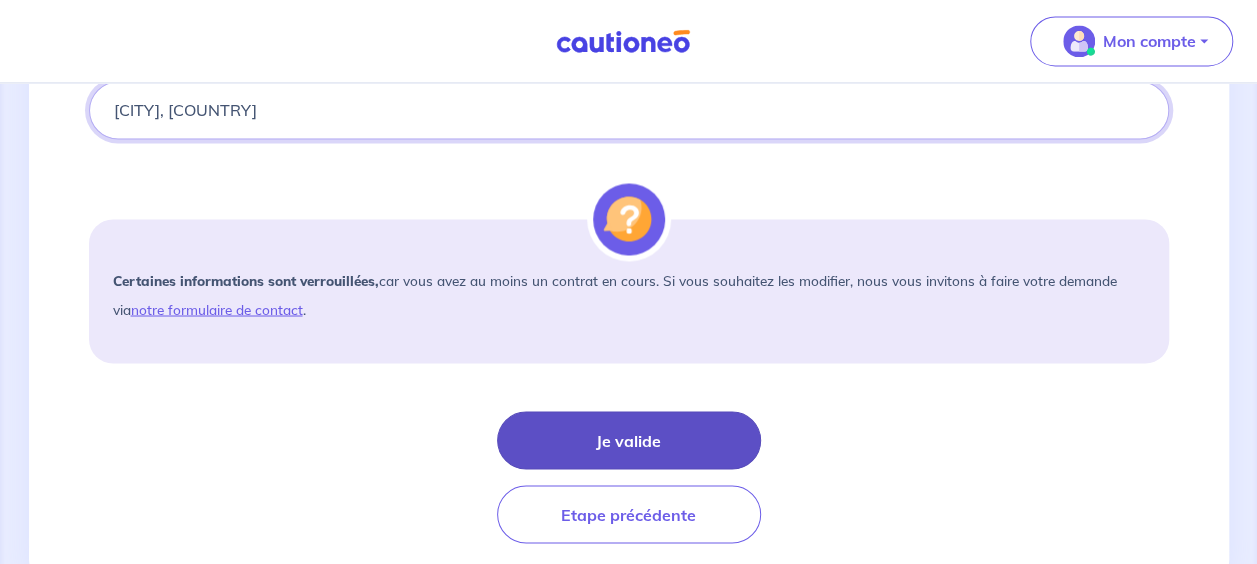 type on "[CITY], [COUNTRY]" 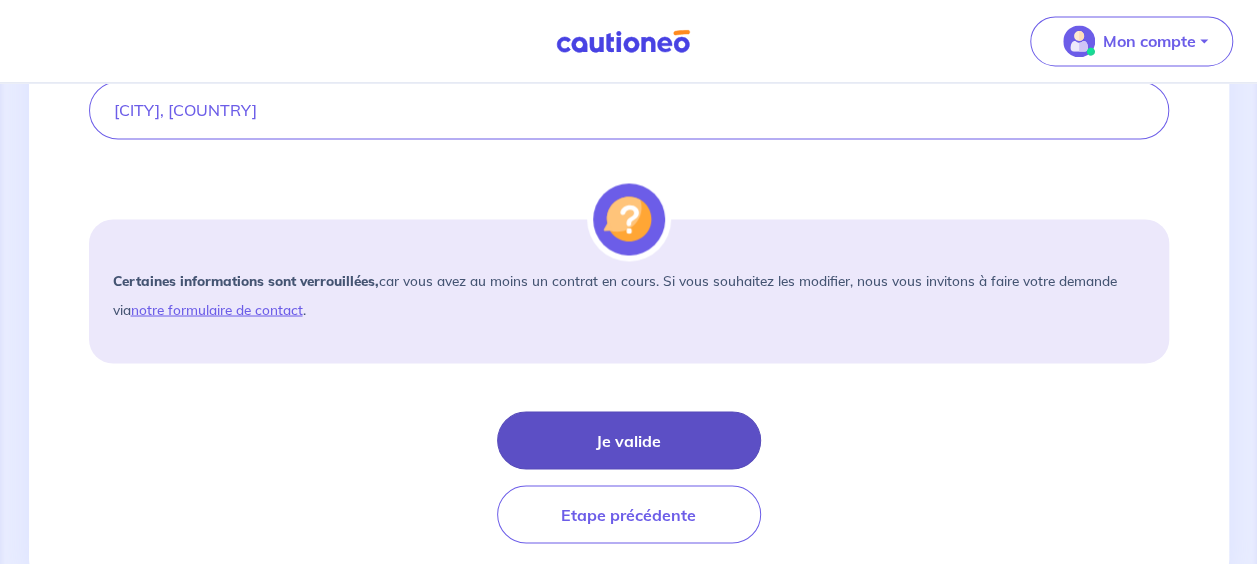 click on "Je valide" at bounding box center [629, 440] 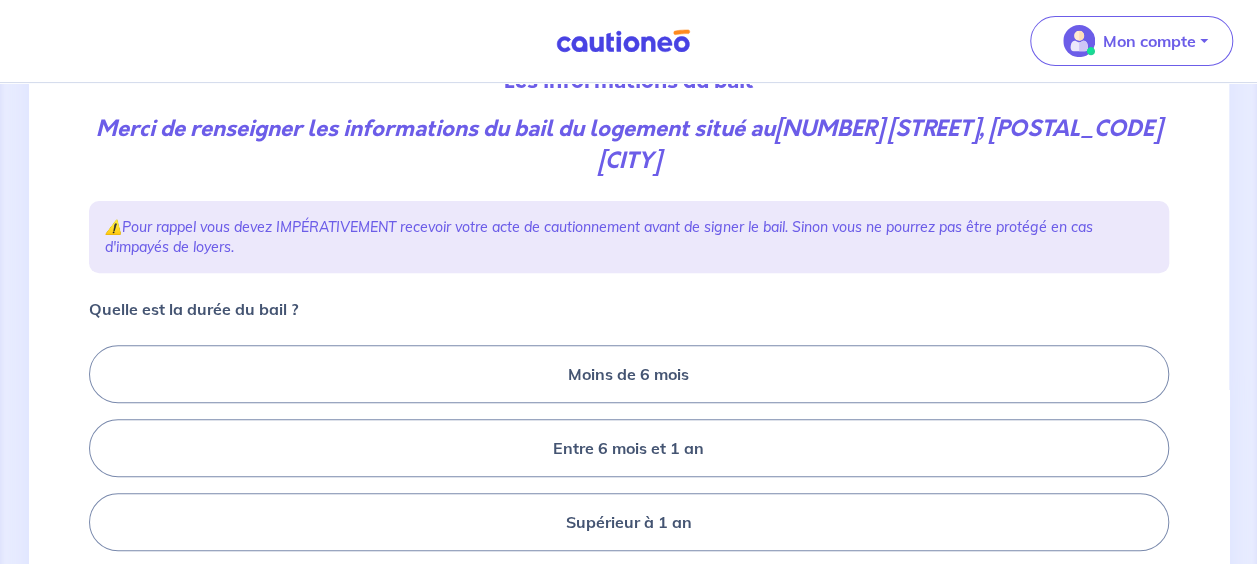 scroll, scrollTop: 252, scrollLeft: 0, axis: vertical 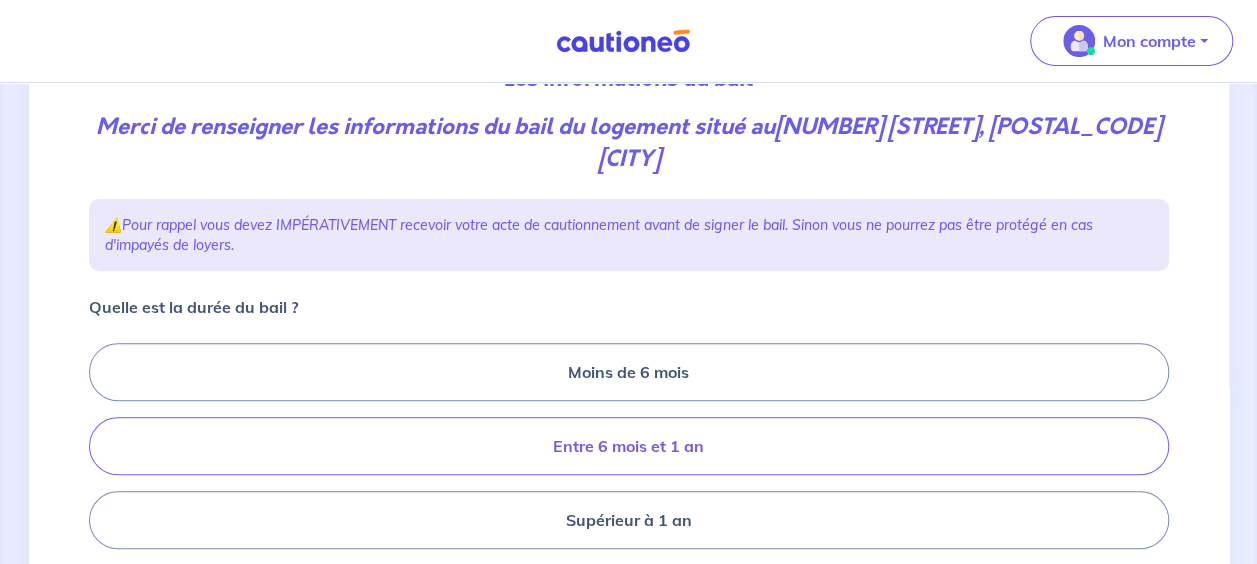 click on "Entre 6 mois et 1 an" at bounding box center (629, 446) 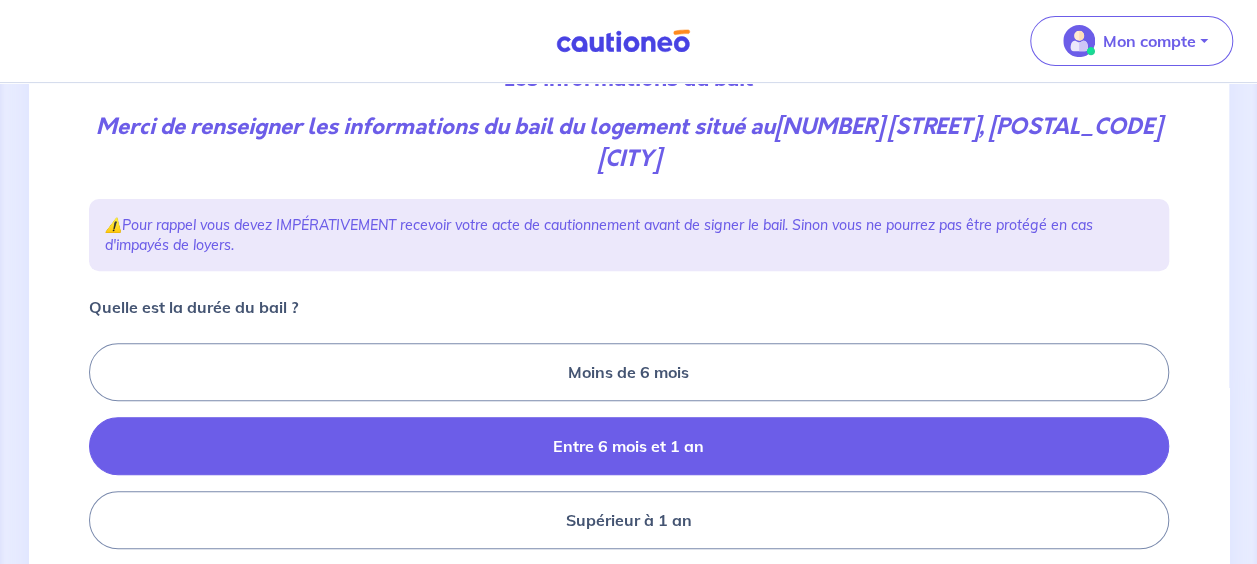 radio on "true" 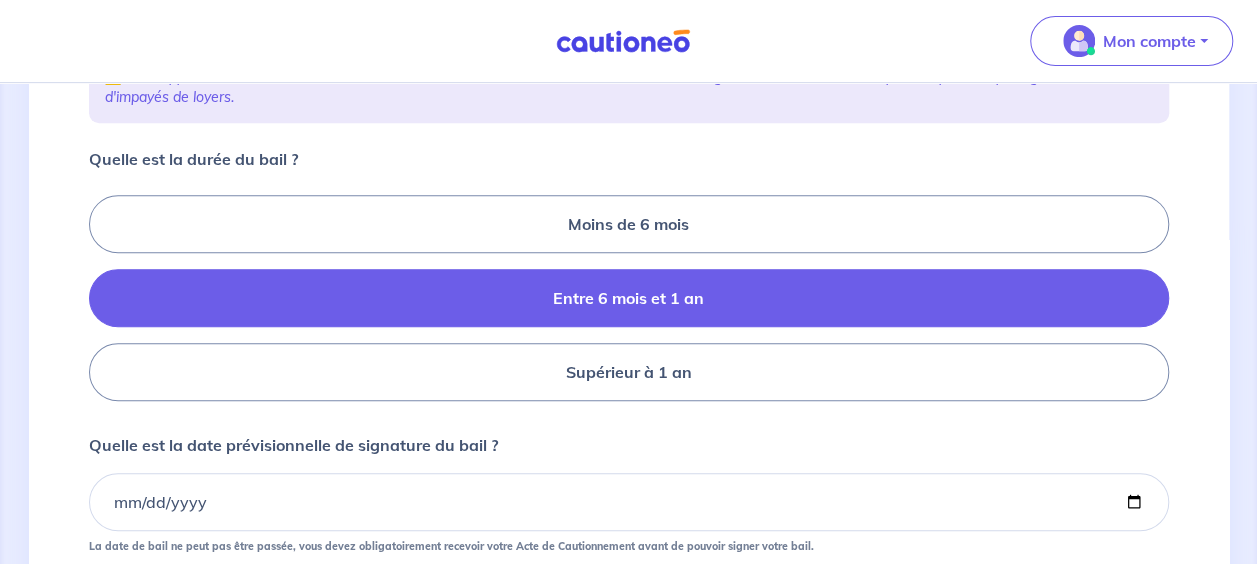scroll, scrollTop: 439, scrollLeft: 0, axis: vertical 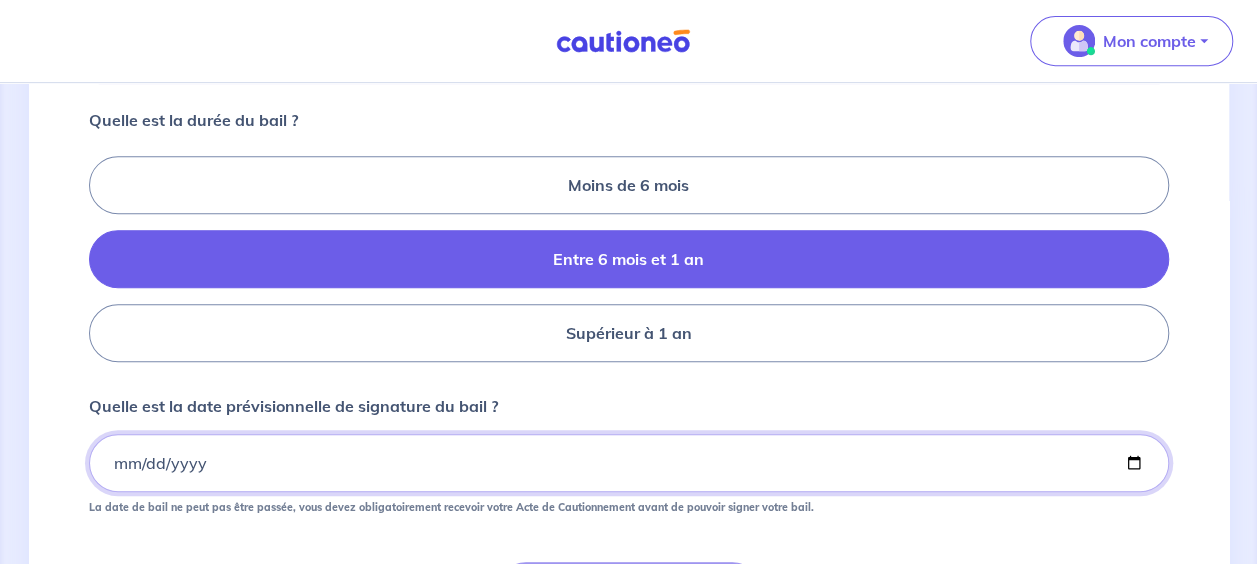 click on "Quelle est la date prévisionnelle de signature du bail ?" at bounding box center (629, 463) 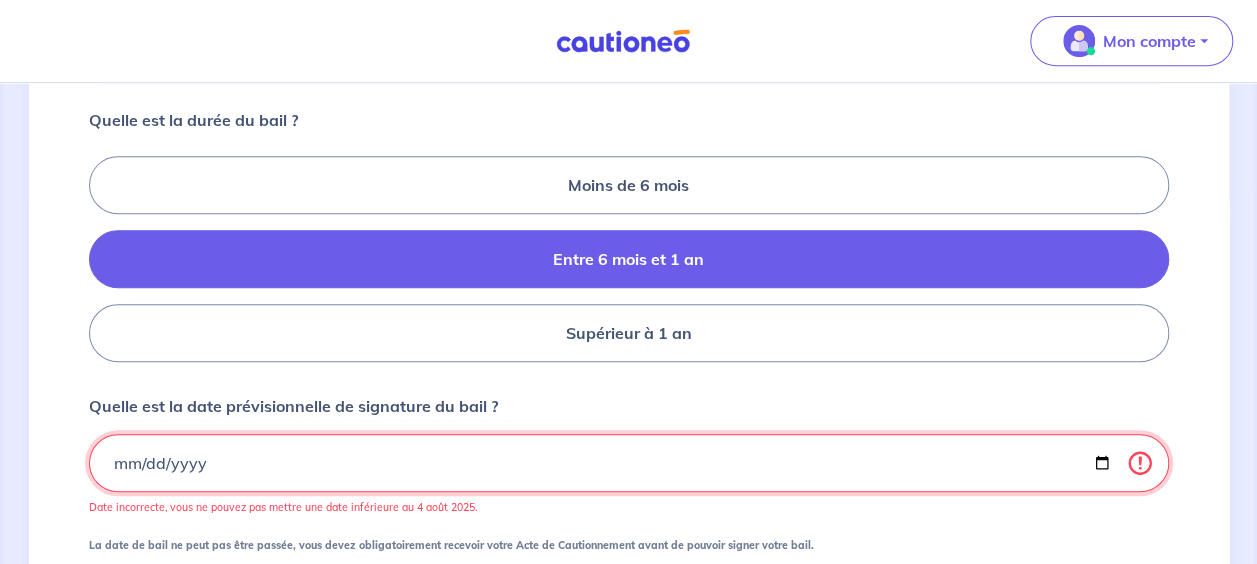 type on "[DATE]" 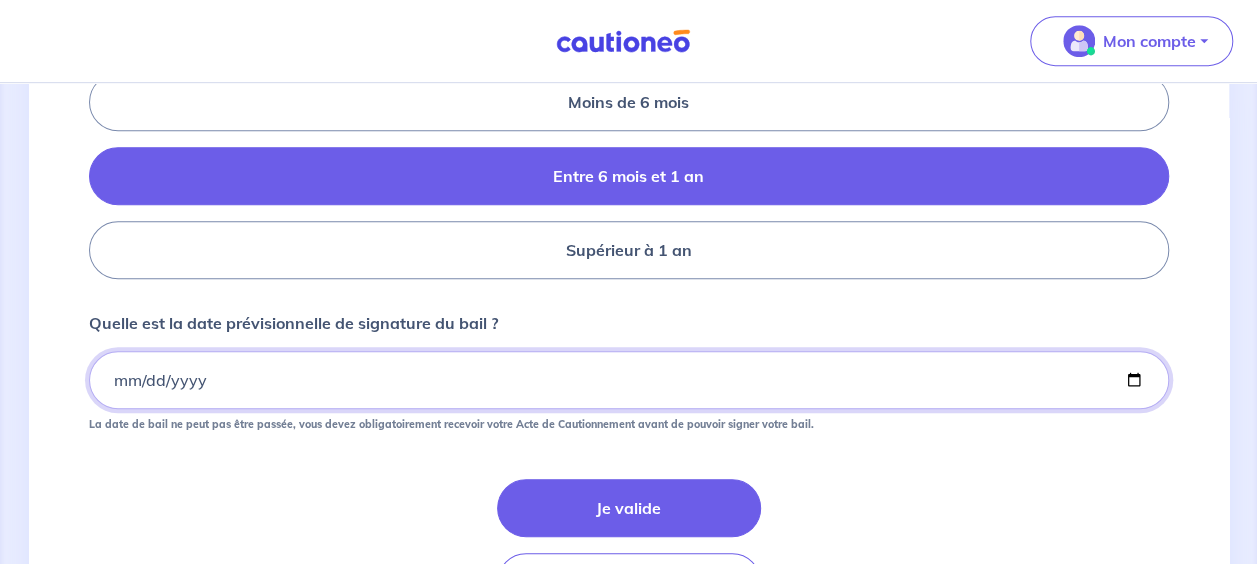 scroll, scrollTop: 522, scrollLeft: 0, axis: vertical 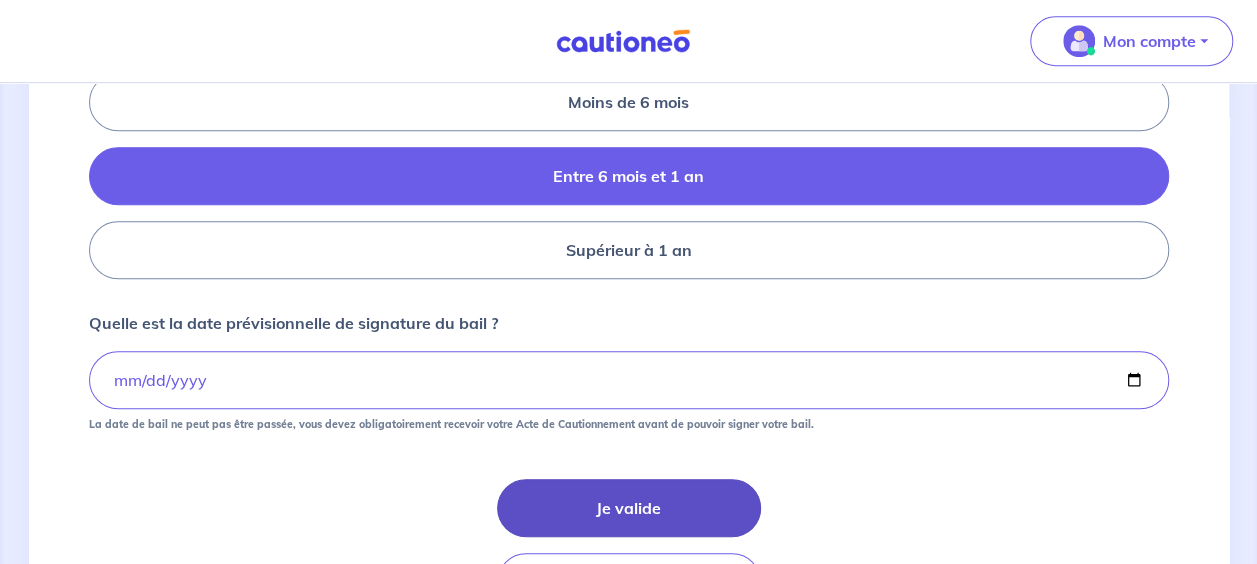click on "Je valide" at bounding box center [629, 508] 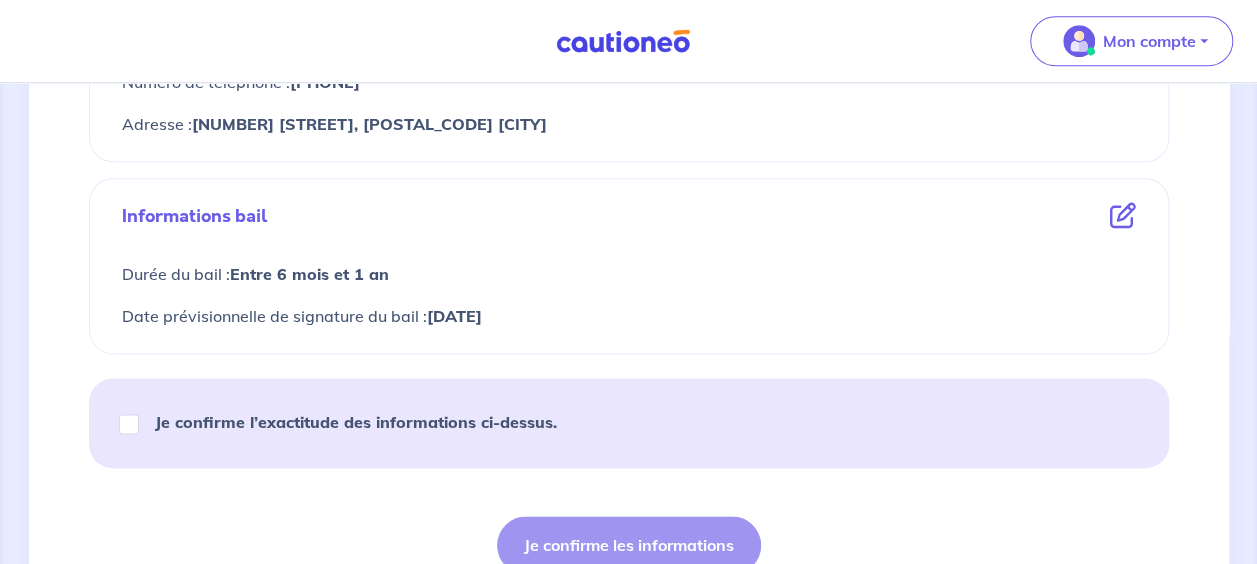 scroll, scrollTop: 1069, scrollLeft: 0, axis: vertical 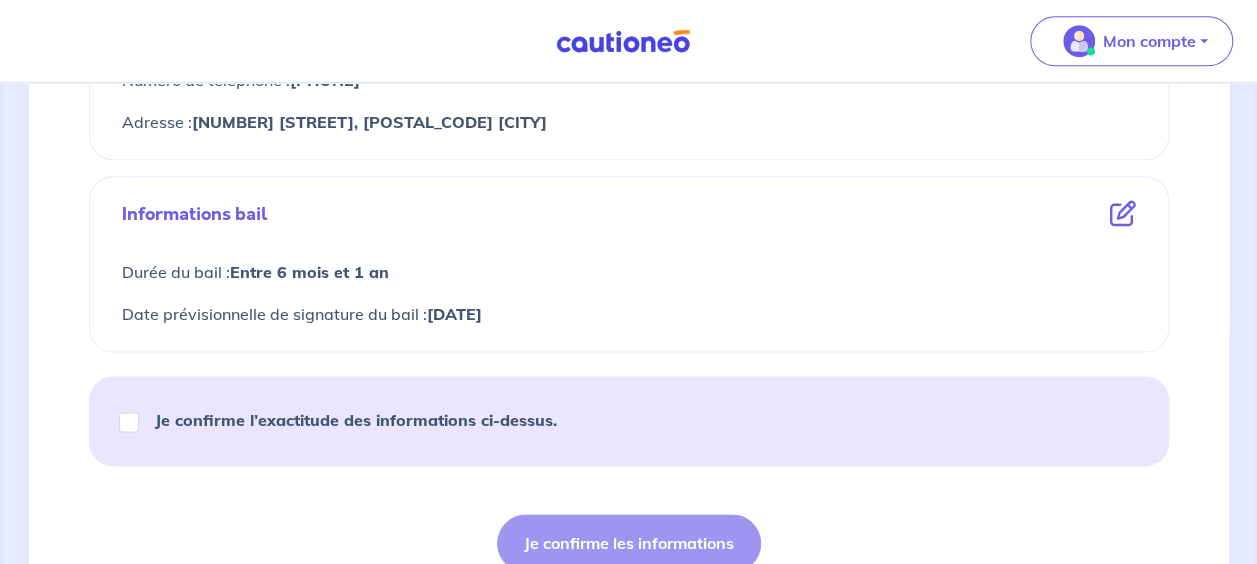 click on "Je confirme l’exactitude des informations ci-dessus." at bounding box center [129, 422] 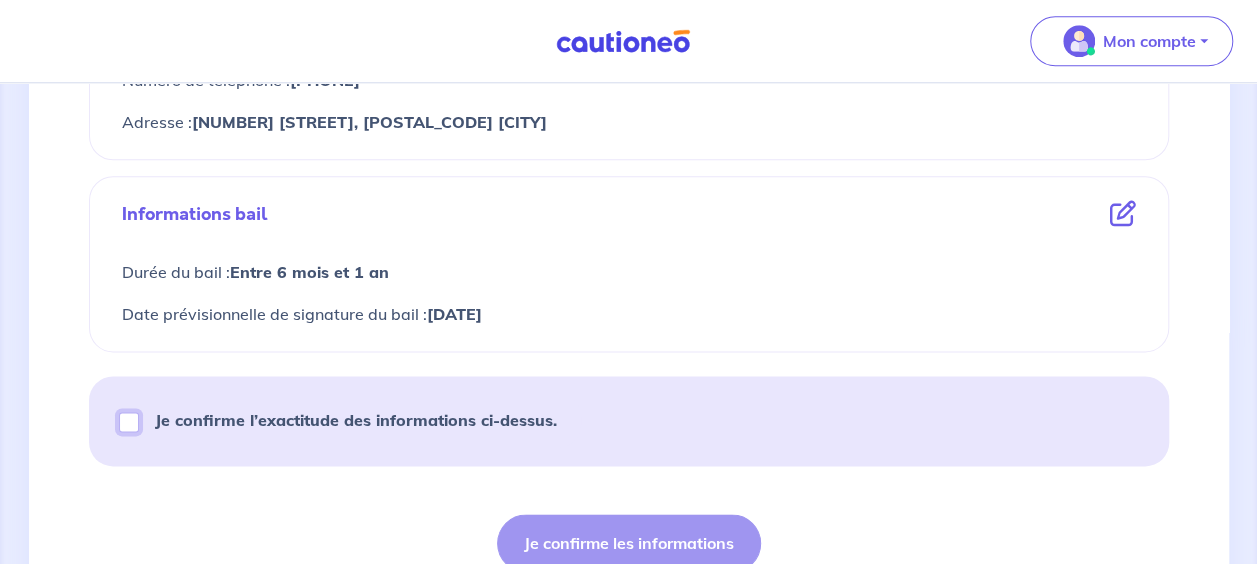 checkbox on "true" 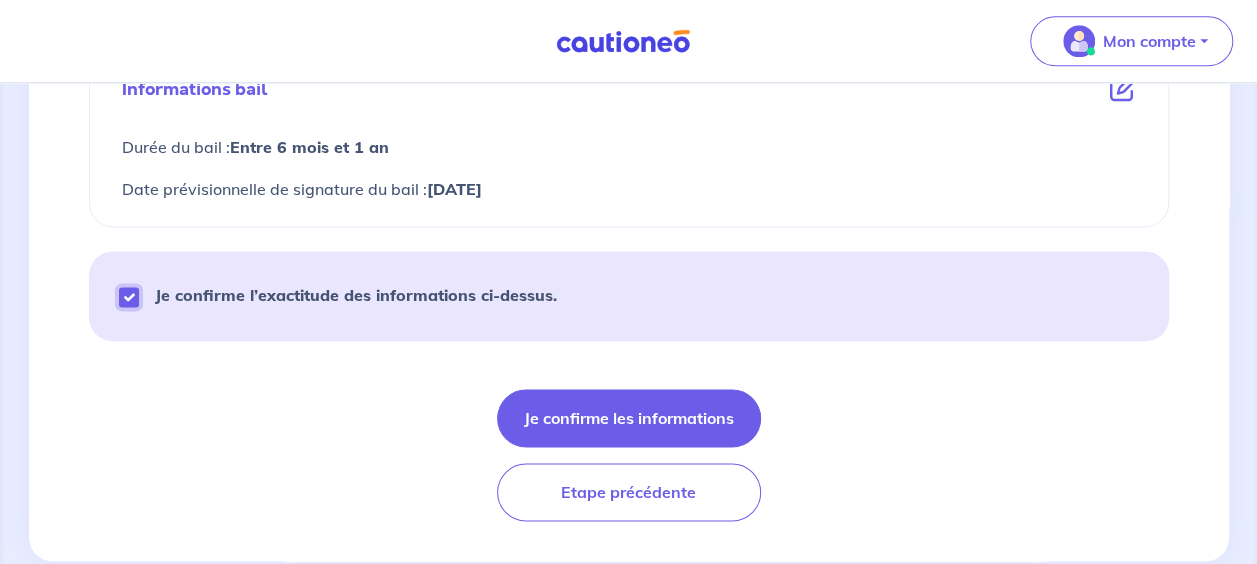 scroll, scrollTop: 1196, scrollLeft: 0, axis: vertical 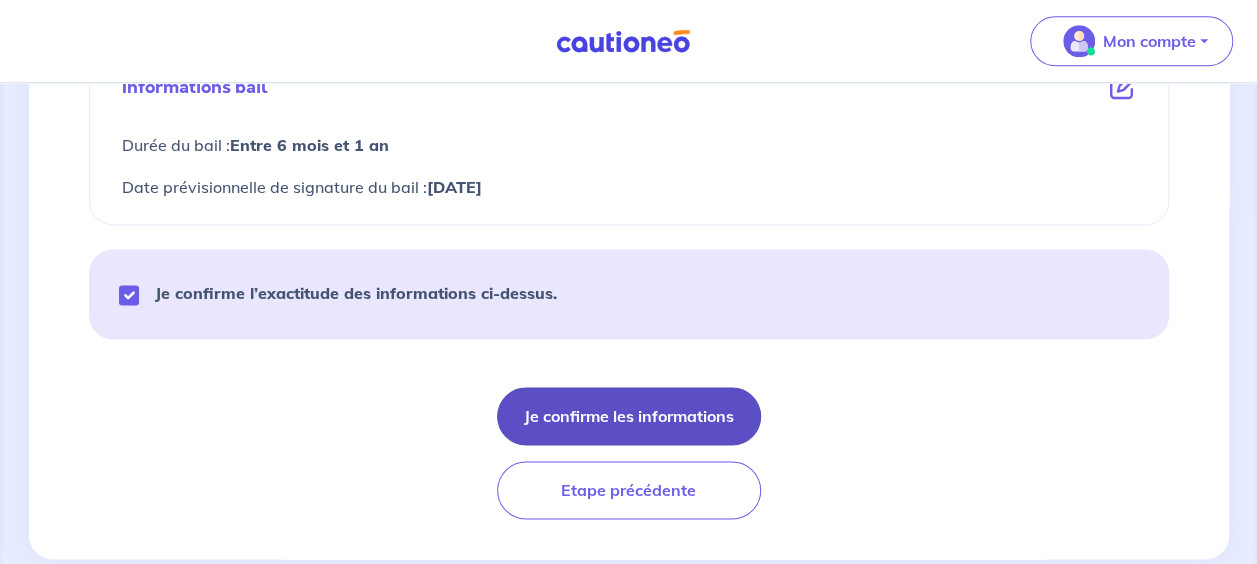 click on "Je confirme les informations" at bounding box center (629, 416) 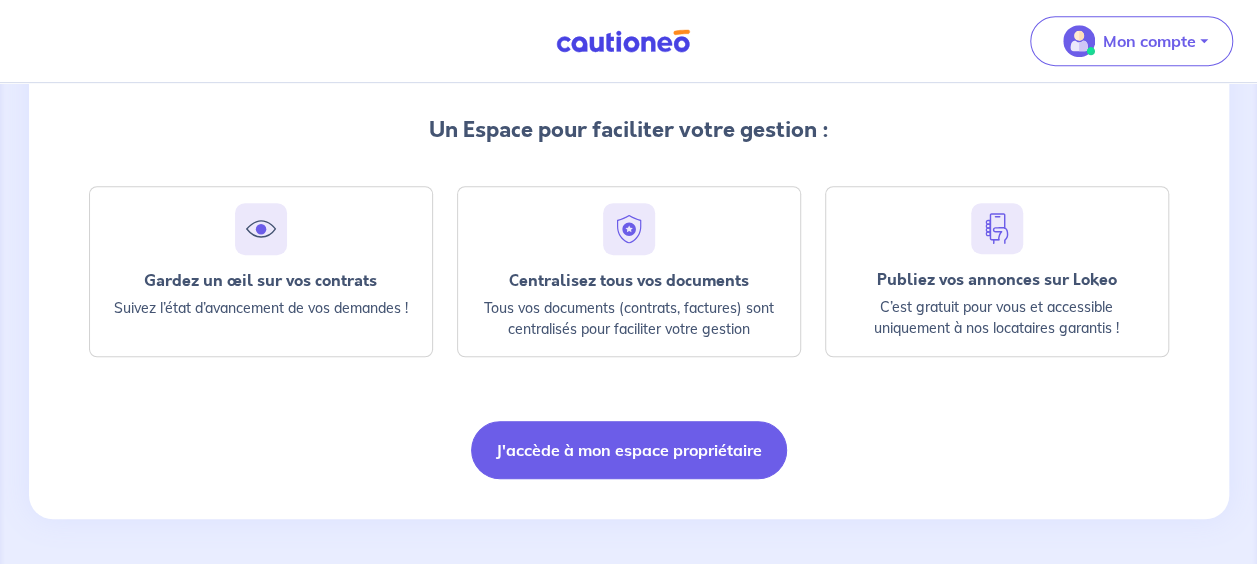 scroll, scrollTop: 474, scrollLeft: 0, axis: vertical 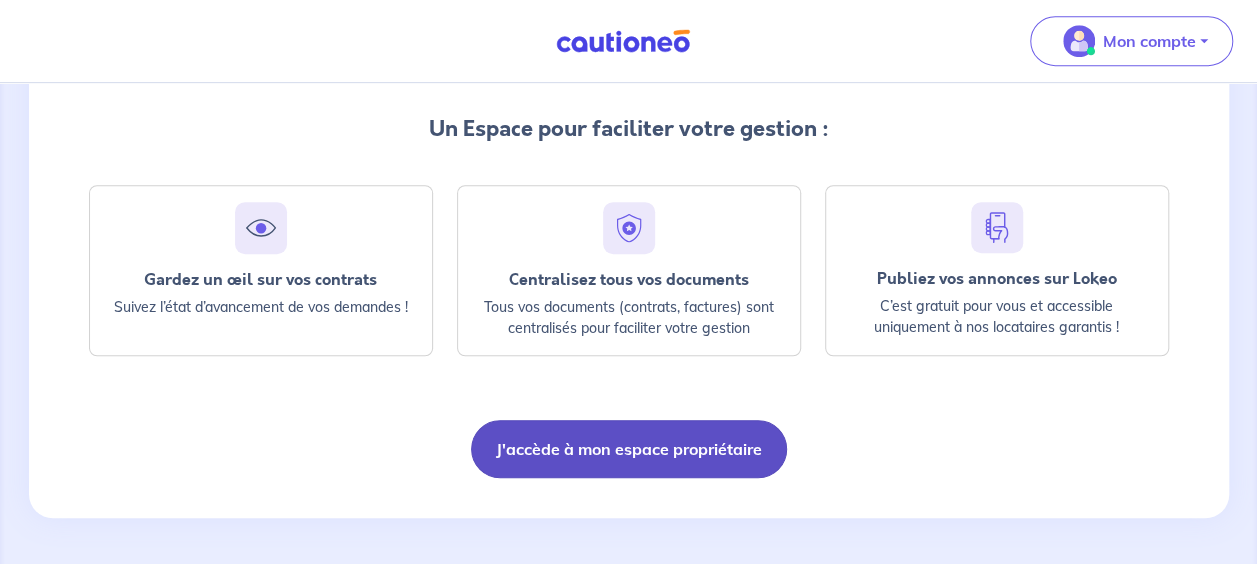 click on "J'accède à mon espace propriétaire" at bounding box center (629, 449) 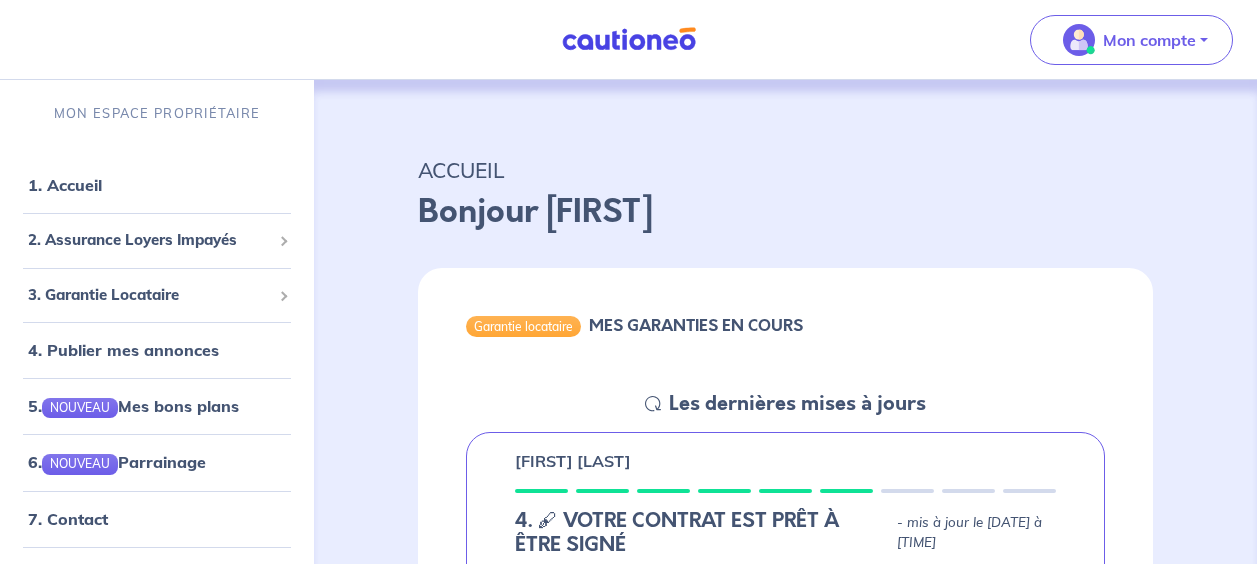 scroll, scrollTop: 0, scrollLeft: 0, axis: both 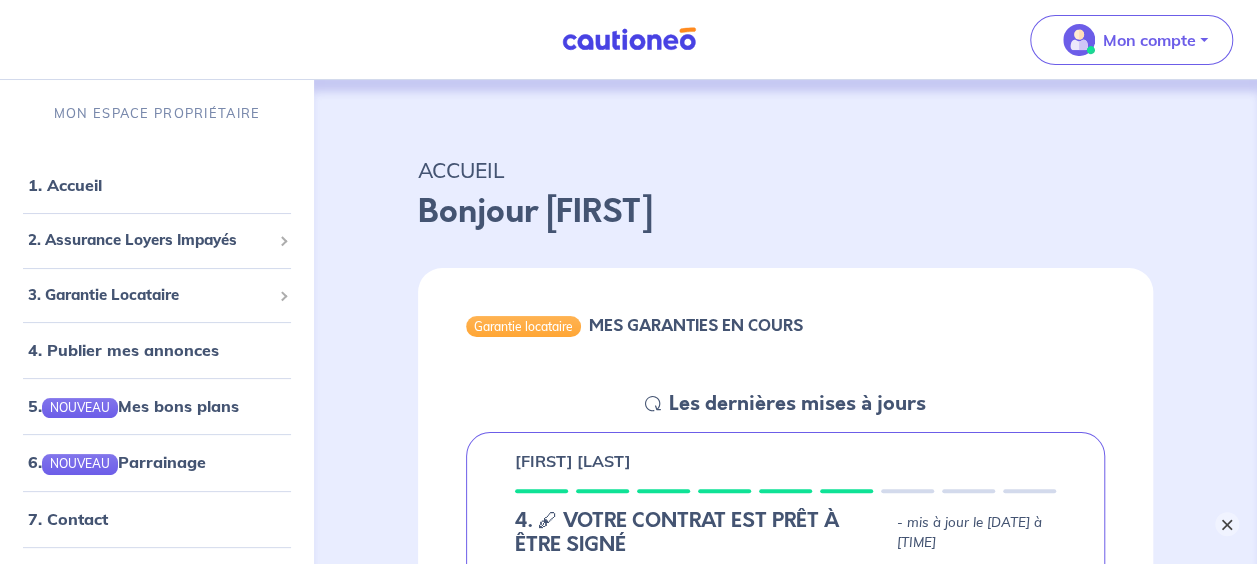 click on "×" at bounding box center [1227, 524] 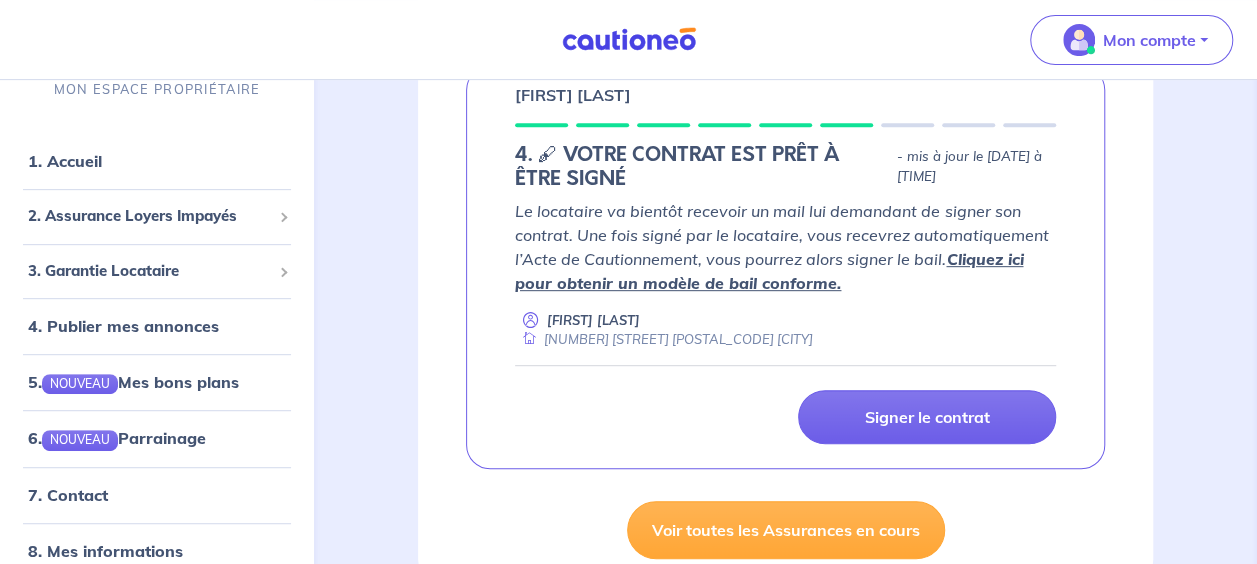 scroll, scrollTop: 367, scrollLeft: 0, axis: vertical 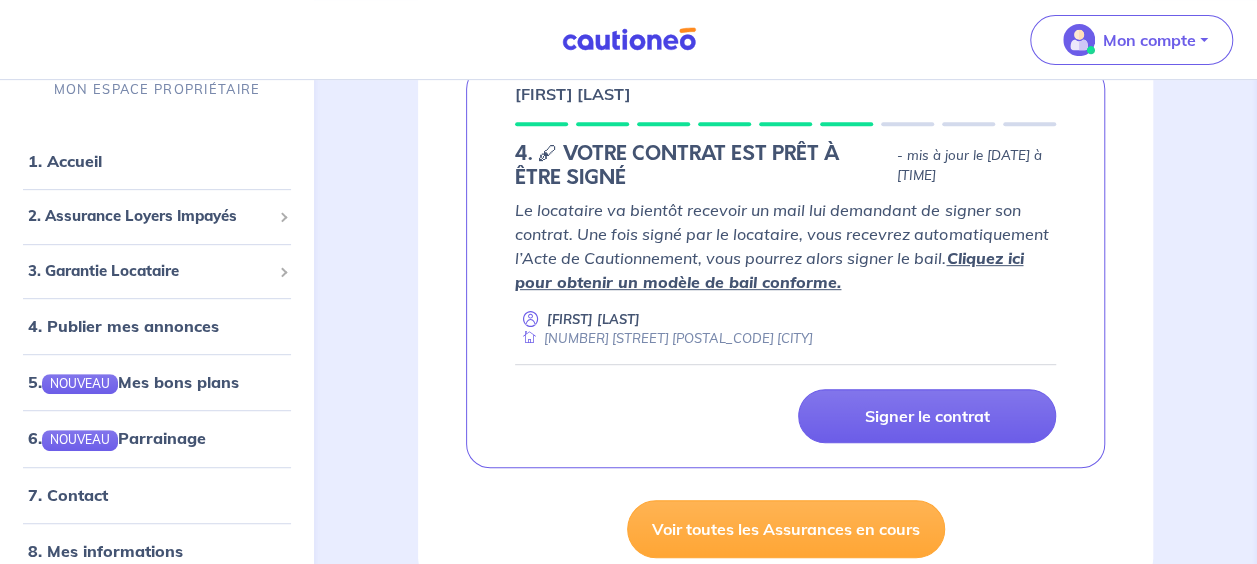 click on "Signer le contrat" at bounding box center (785, 416) 